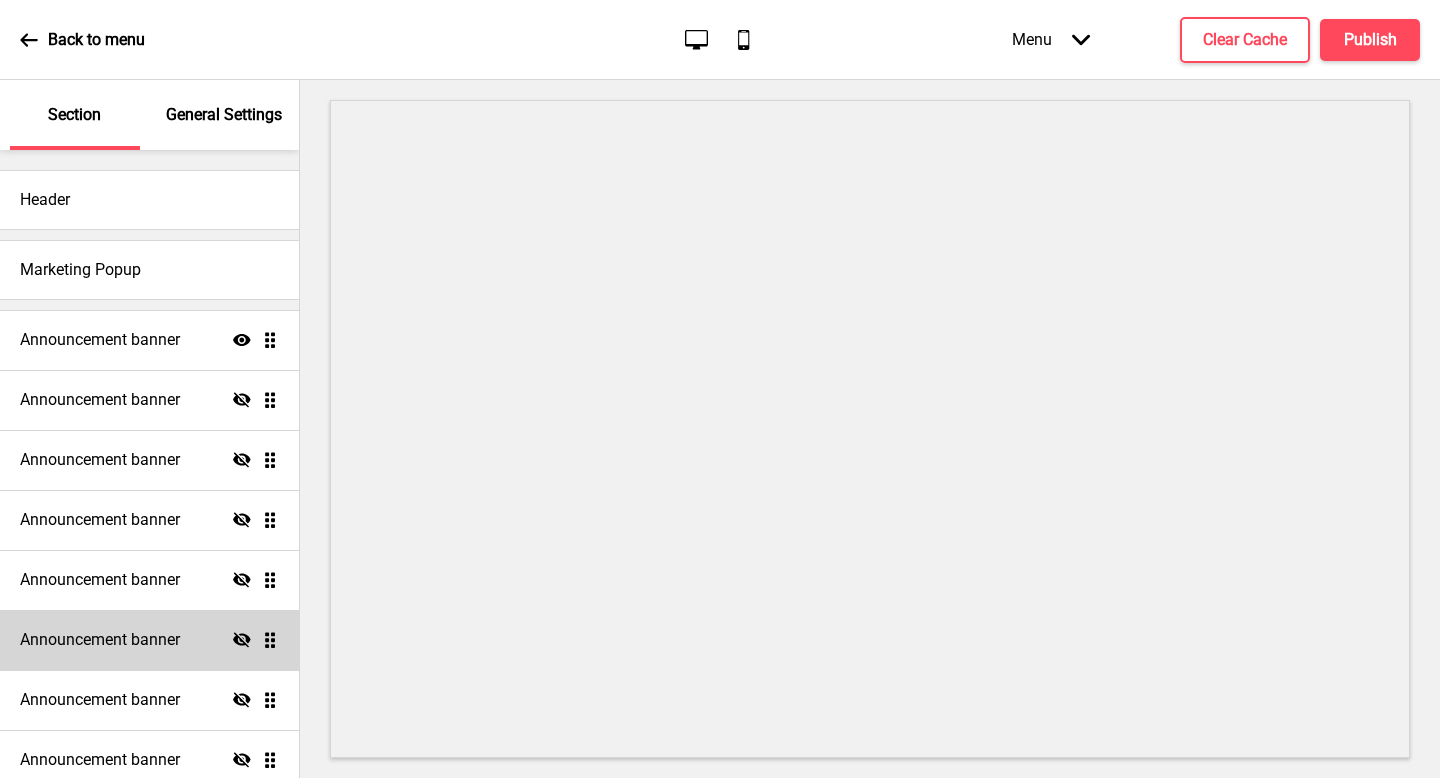 scroll, scrollTop: 0, scrollLeft: 0, axis: both 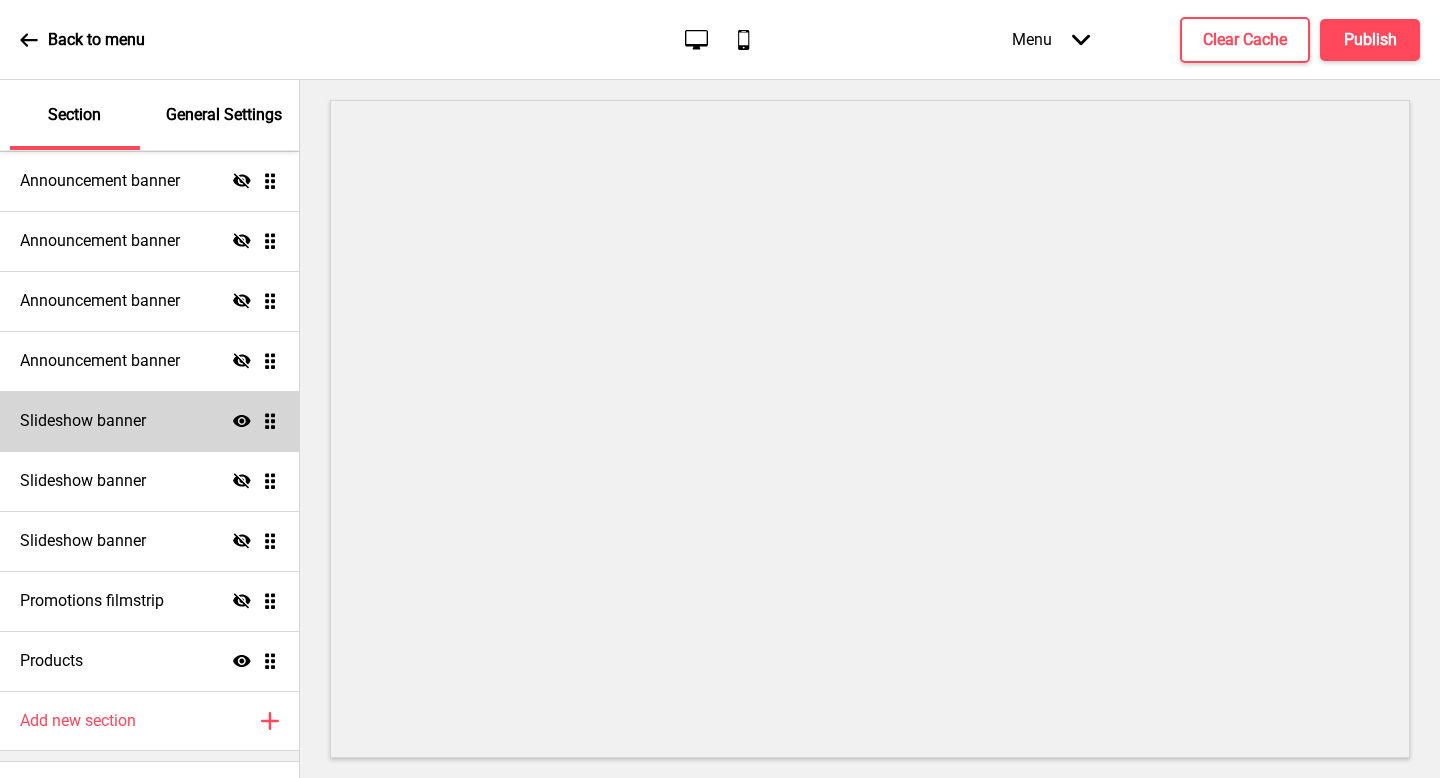click on "Slideshow banner Show Drag" at bounding box center [149, 421] 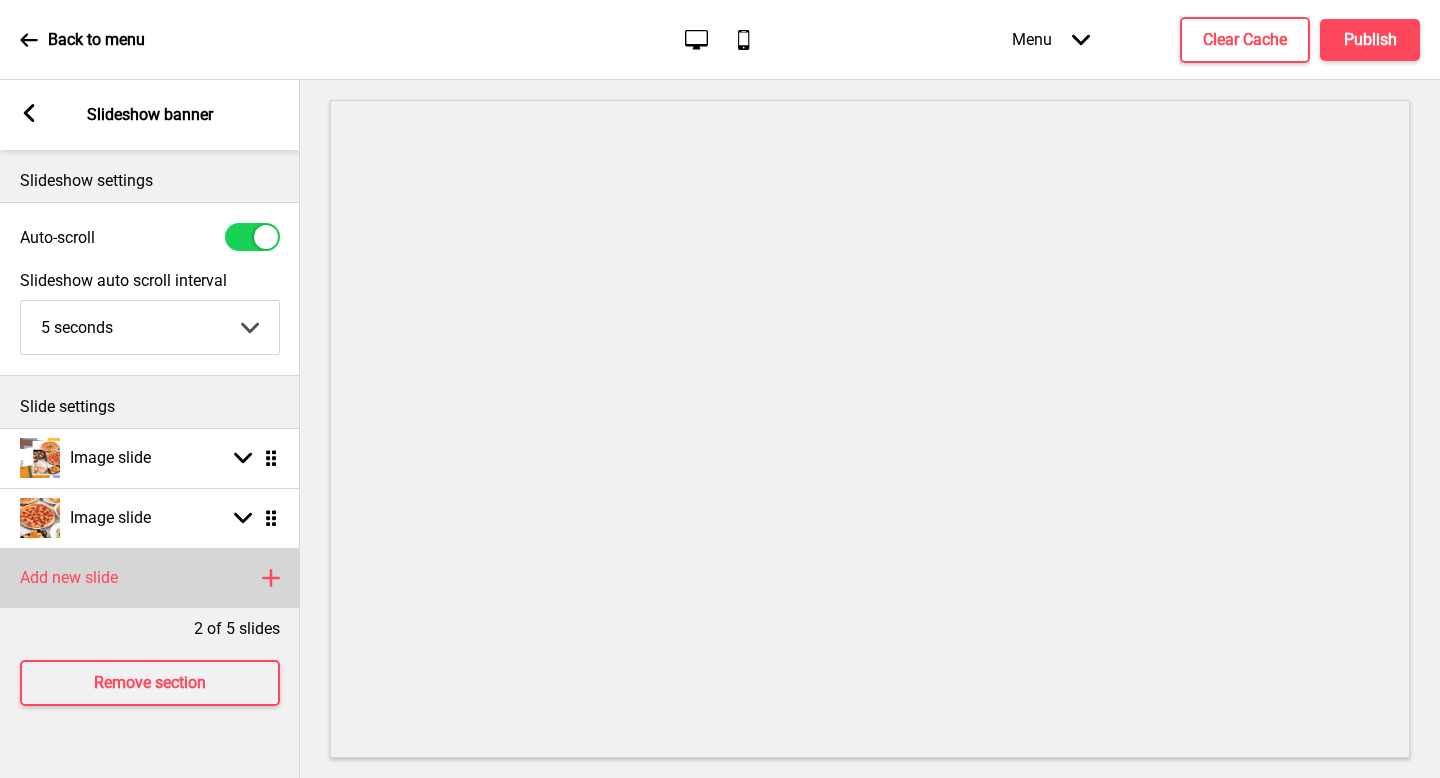 click on "Add new slide" at bounding box center [69, 578] 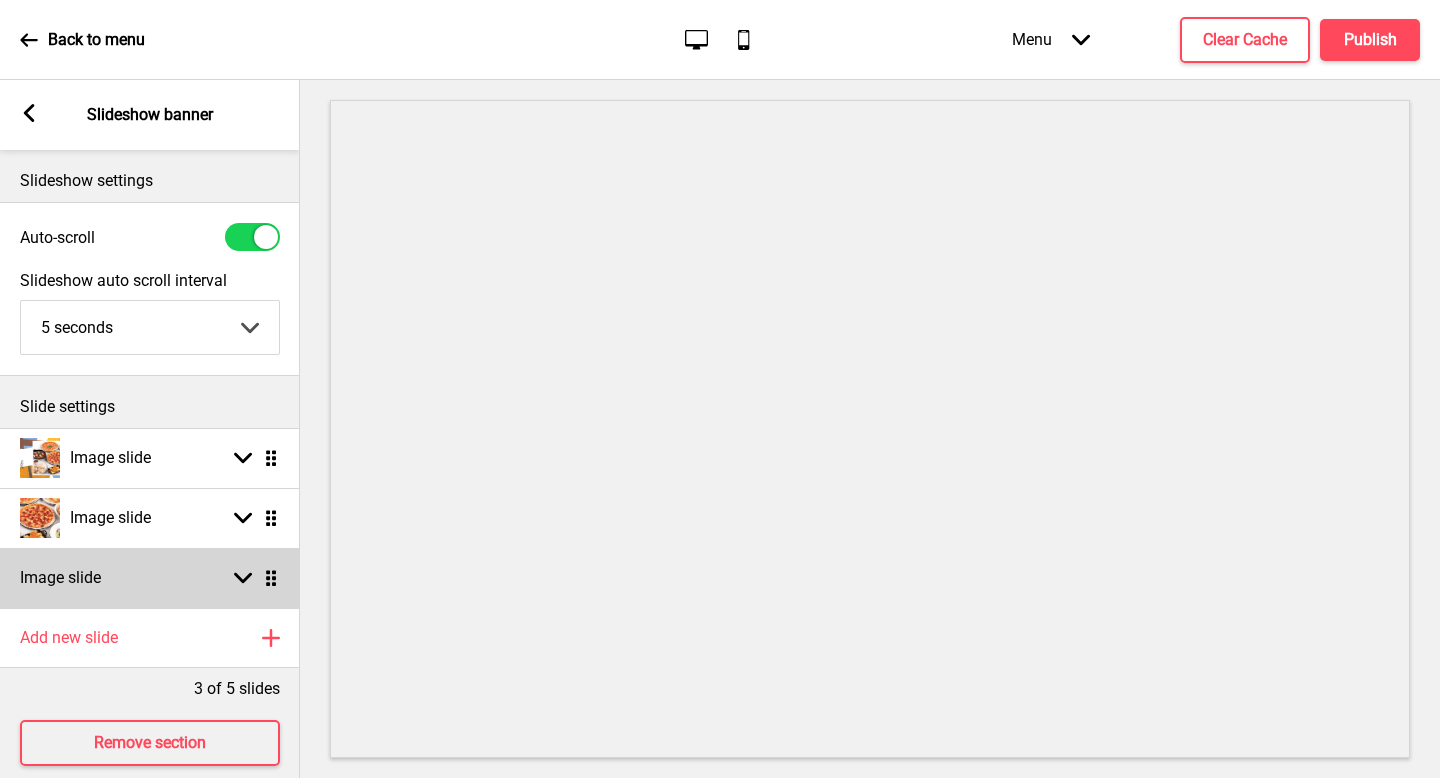 click on "Image slide Arrow down Drag" at bounding box center [150, 578] 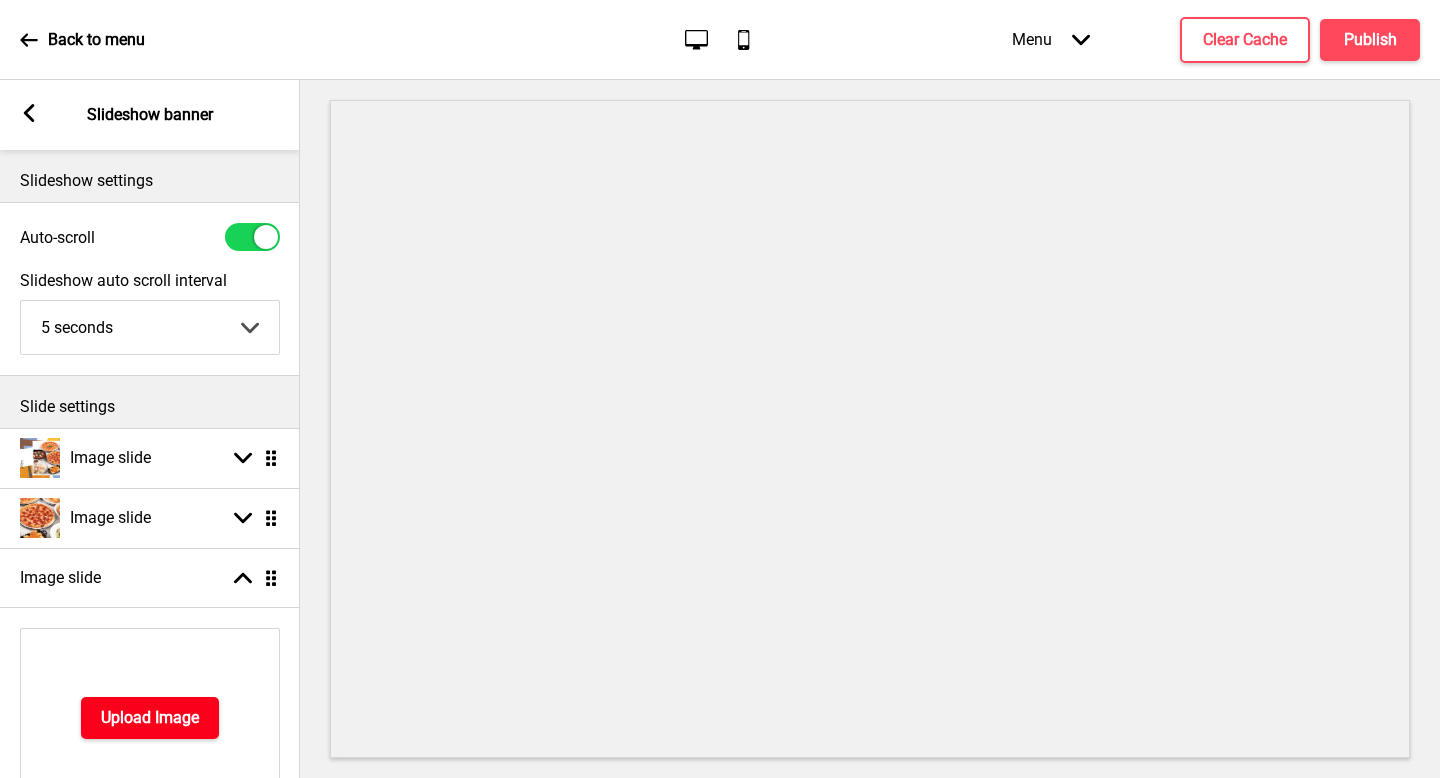 click on "Upload Image" at bounding box center [150, 718] 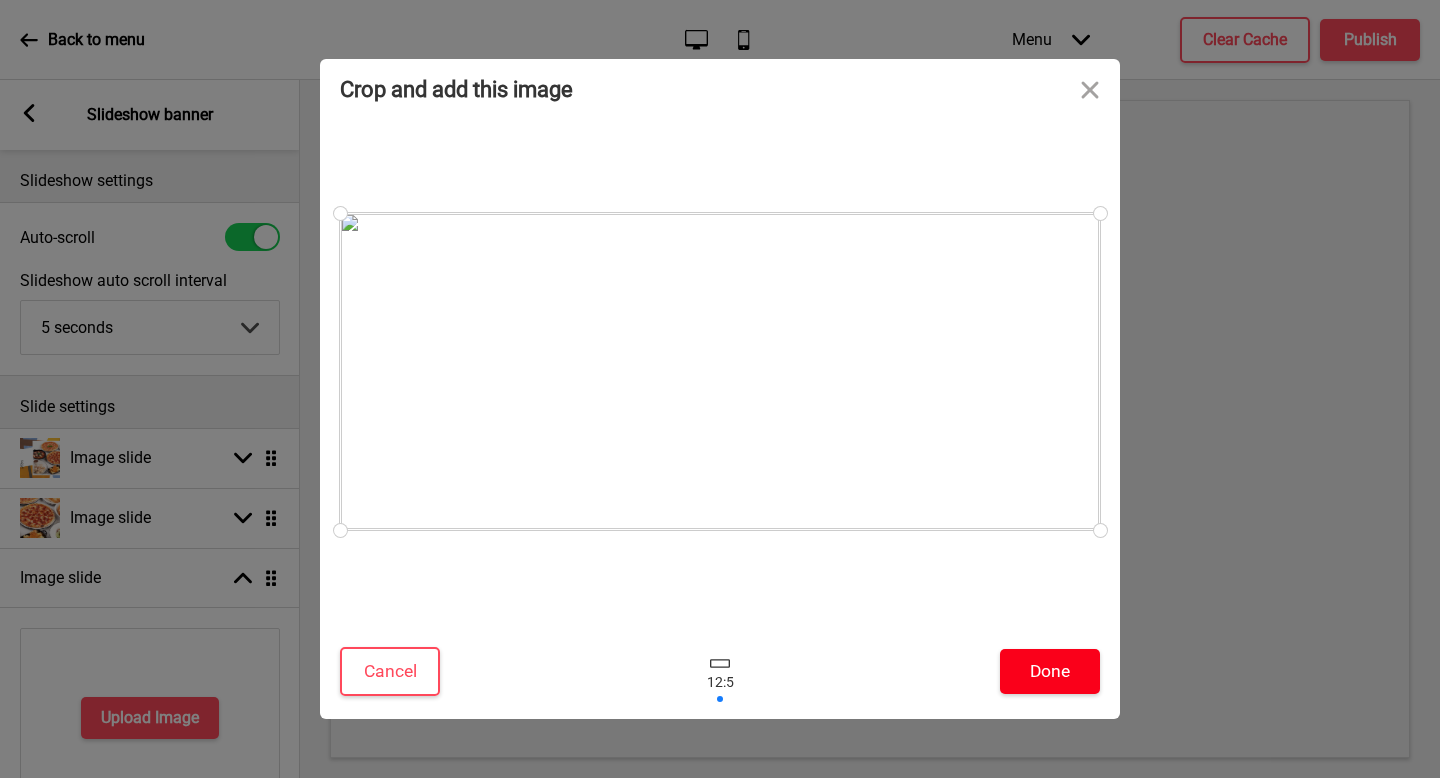 click on "Done" at bounding box center [1050, 671] 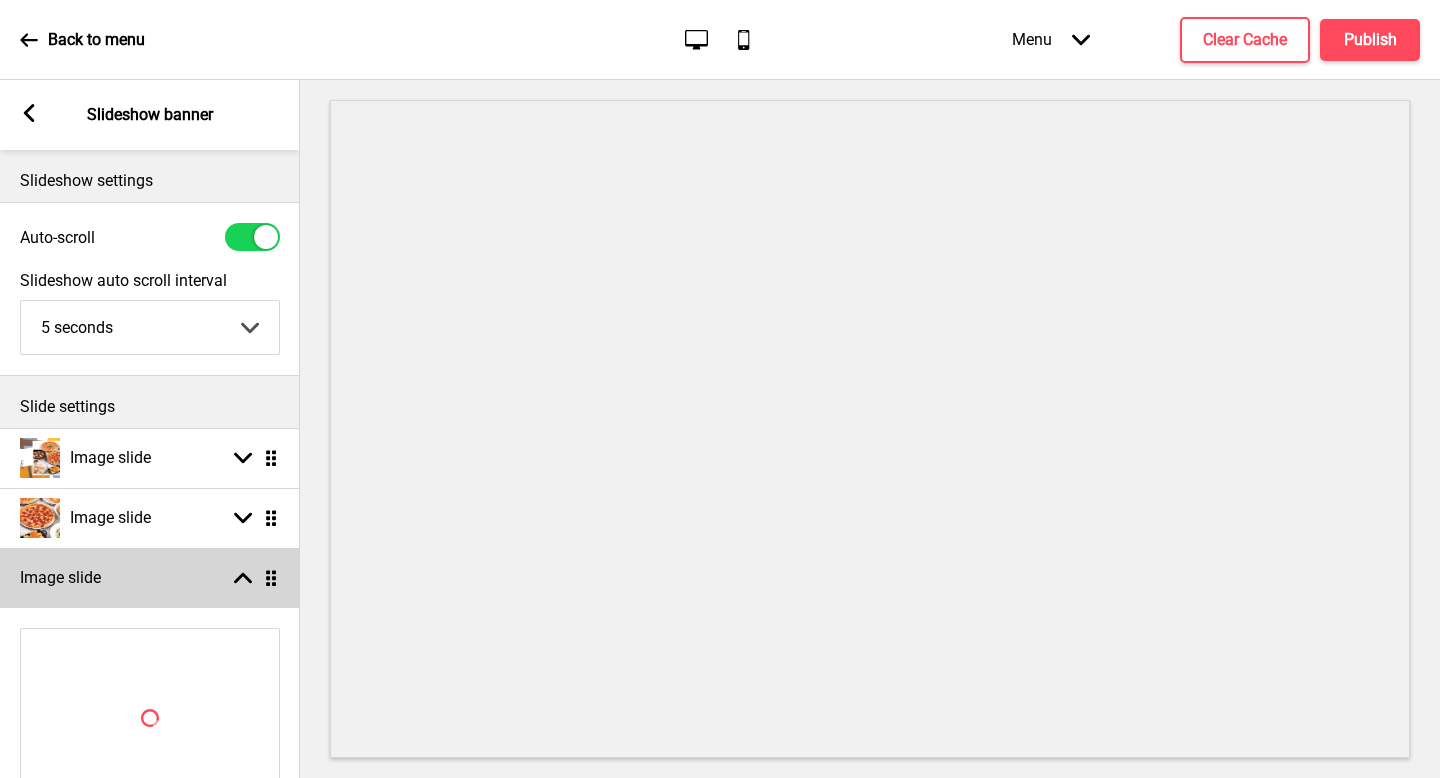 select on "right" 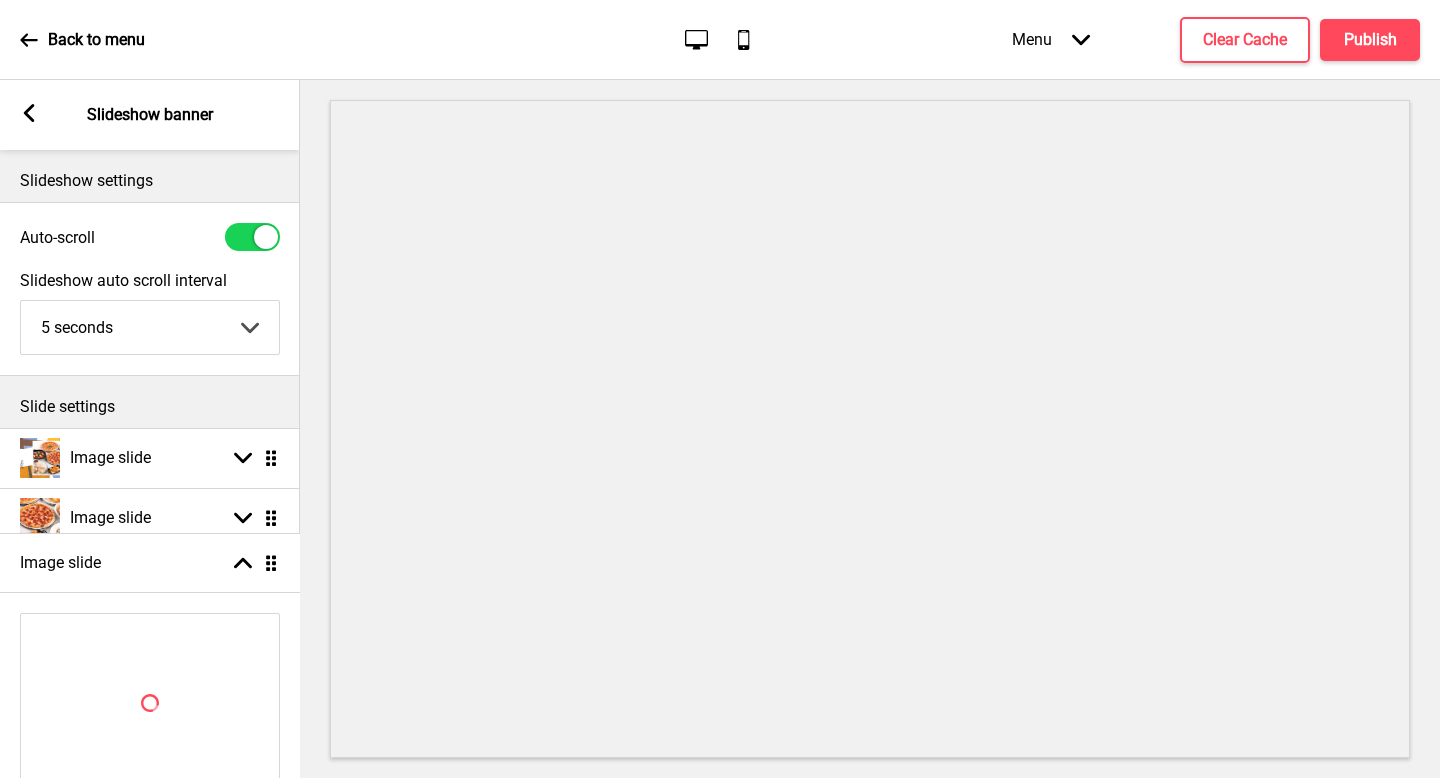 drag, startPoint x: 277, startPoint y: 578, endPoint x: 260, endPoint y: 553, distance: 30.232433 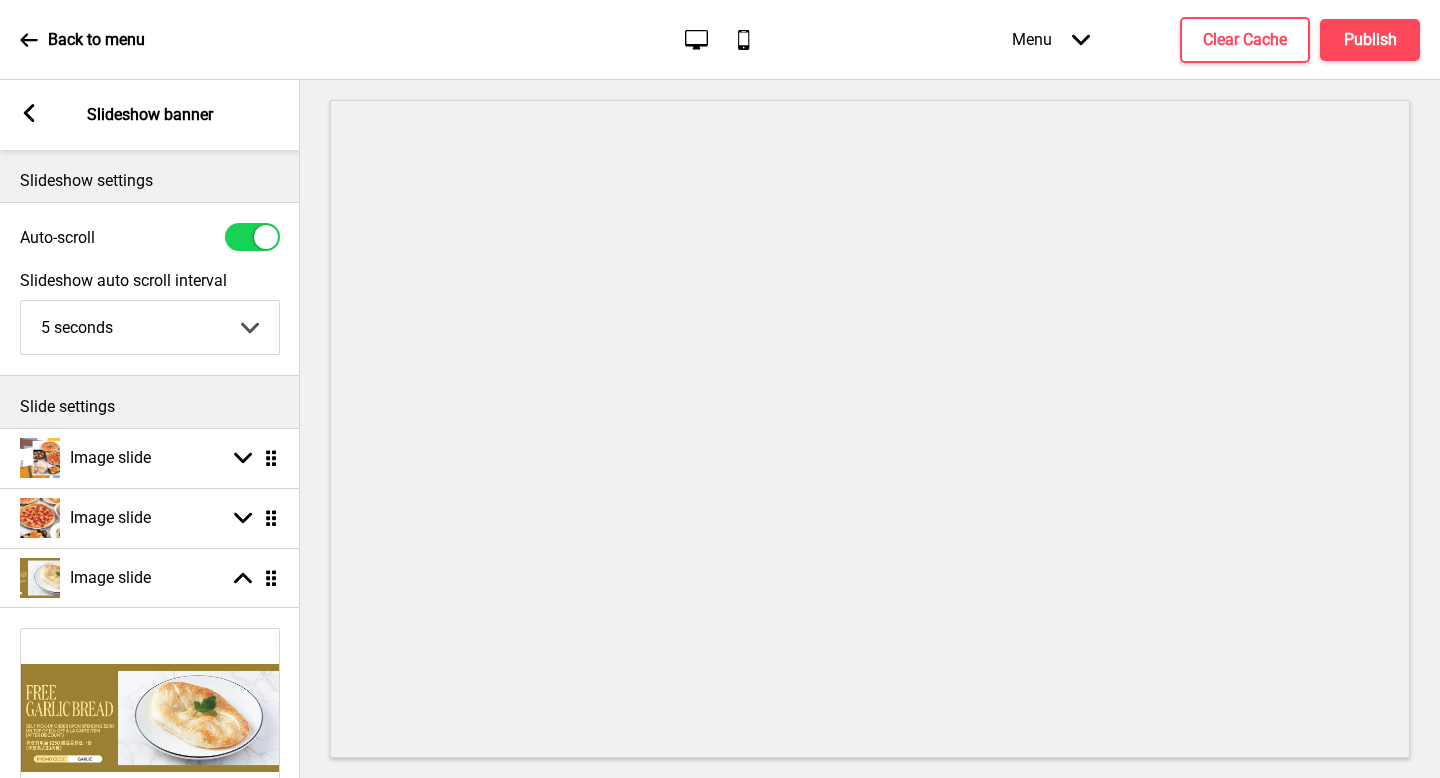 select on "right" 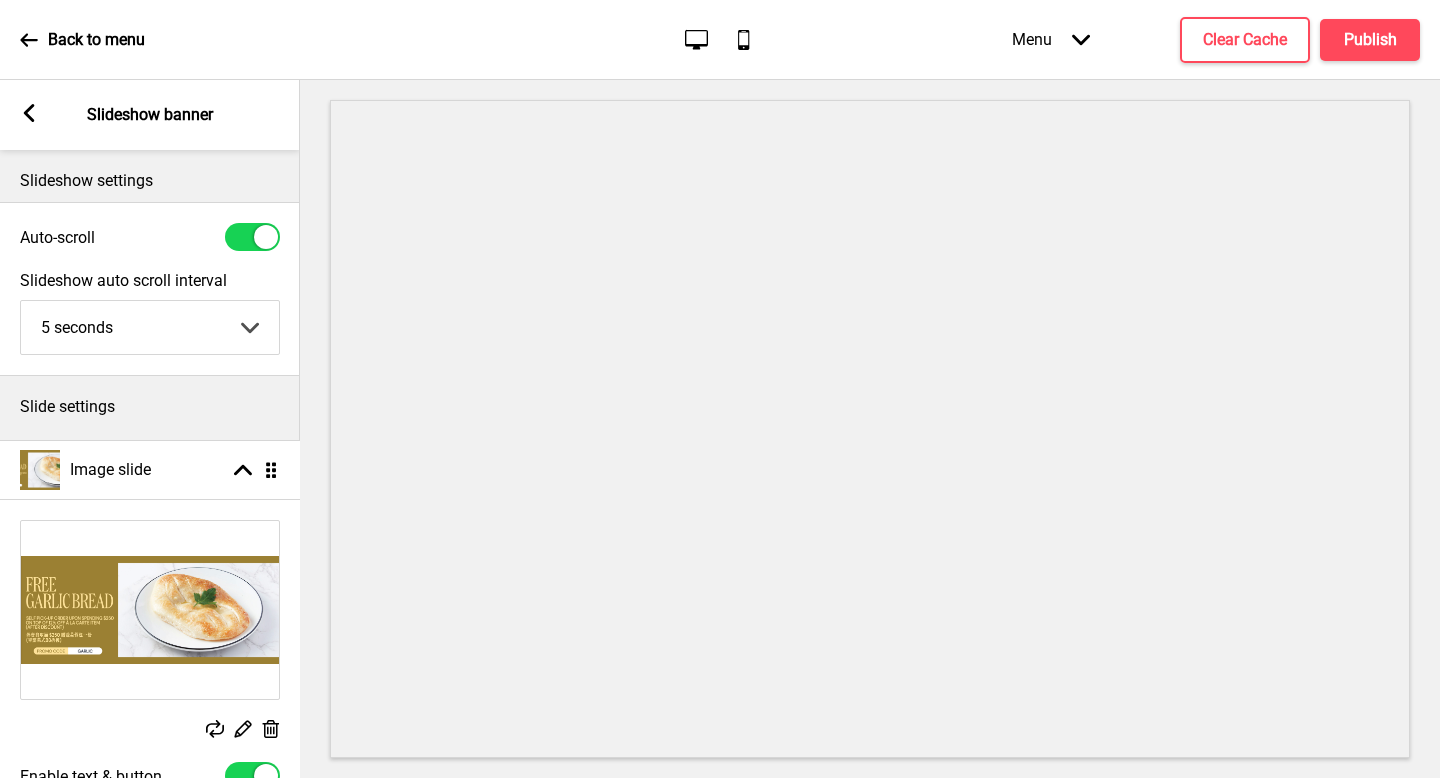 drag, startPoint x: 269, startPoint y: 580, endPoint x: 269, endPoint y: 471, distance: 109 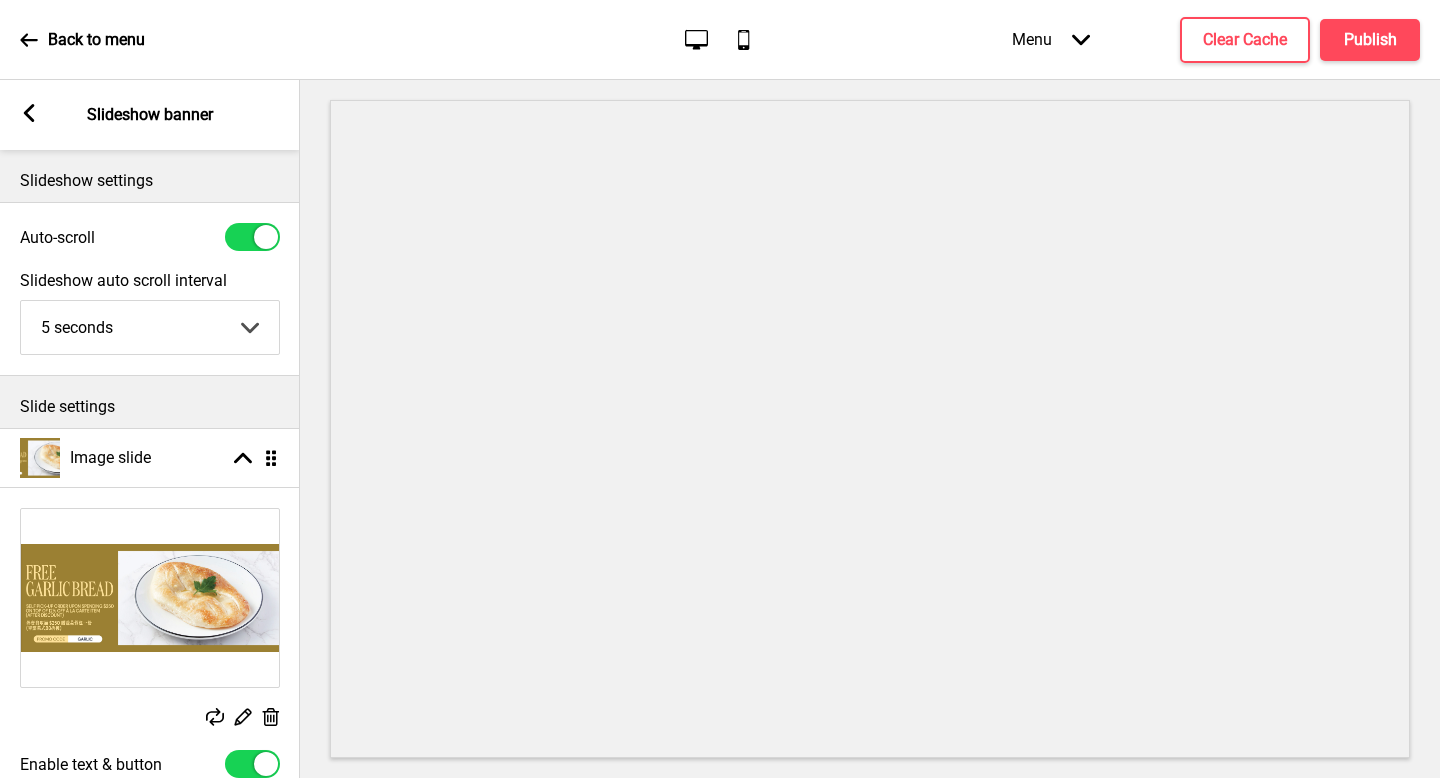 click at bounding box center (266, 764) 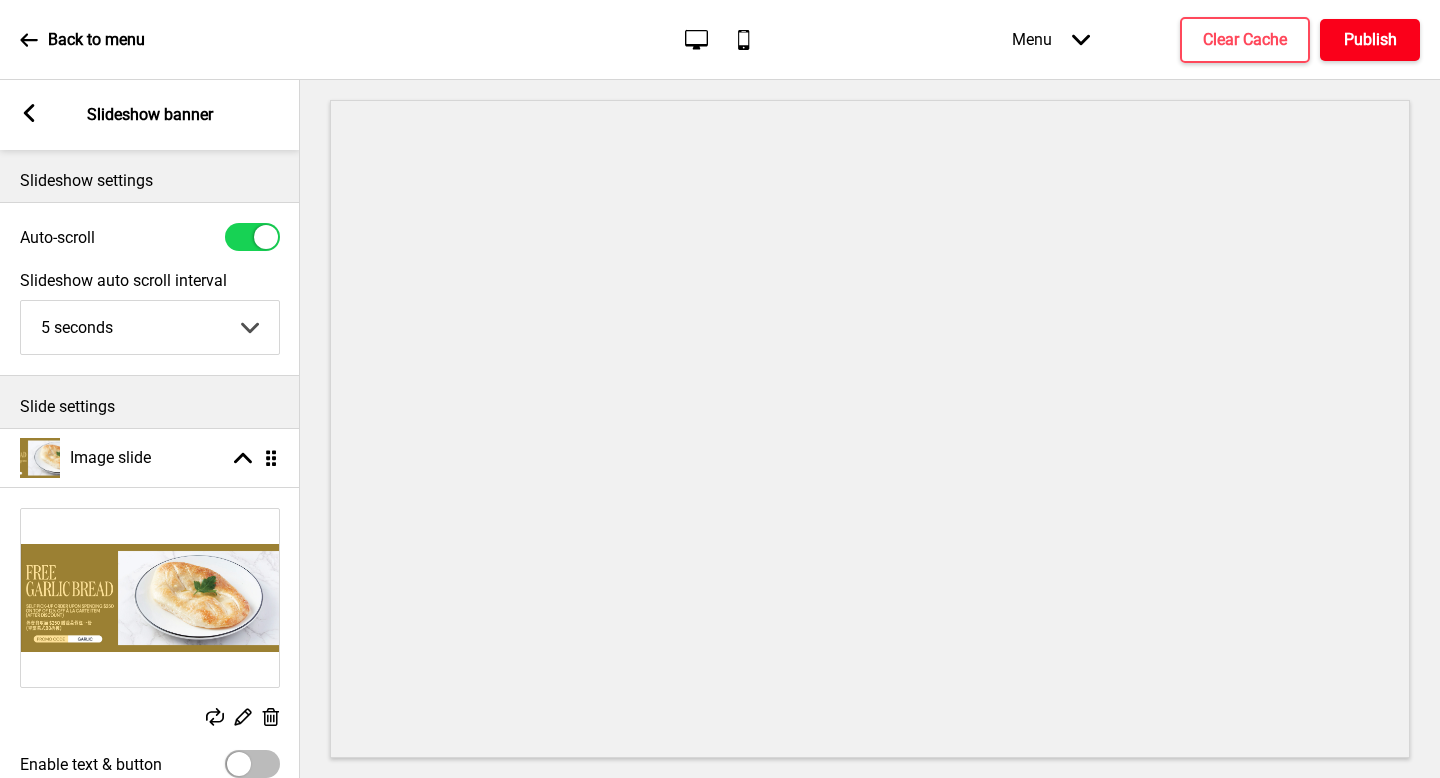 click on "Publish" at bounding box center [1370, 40] 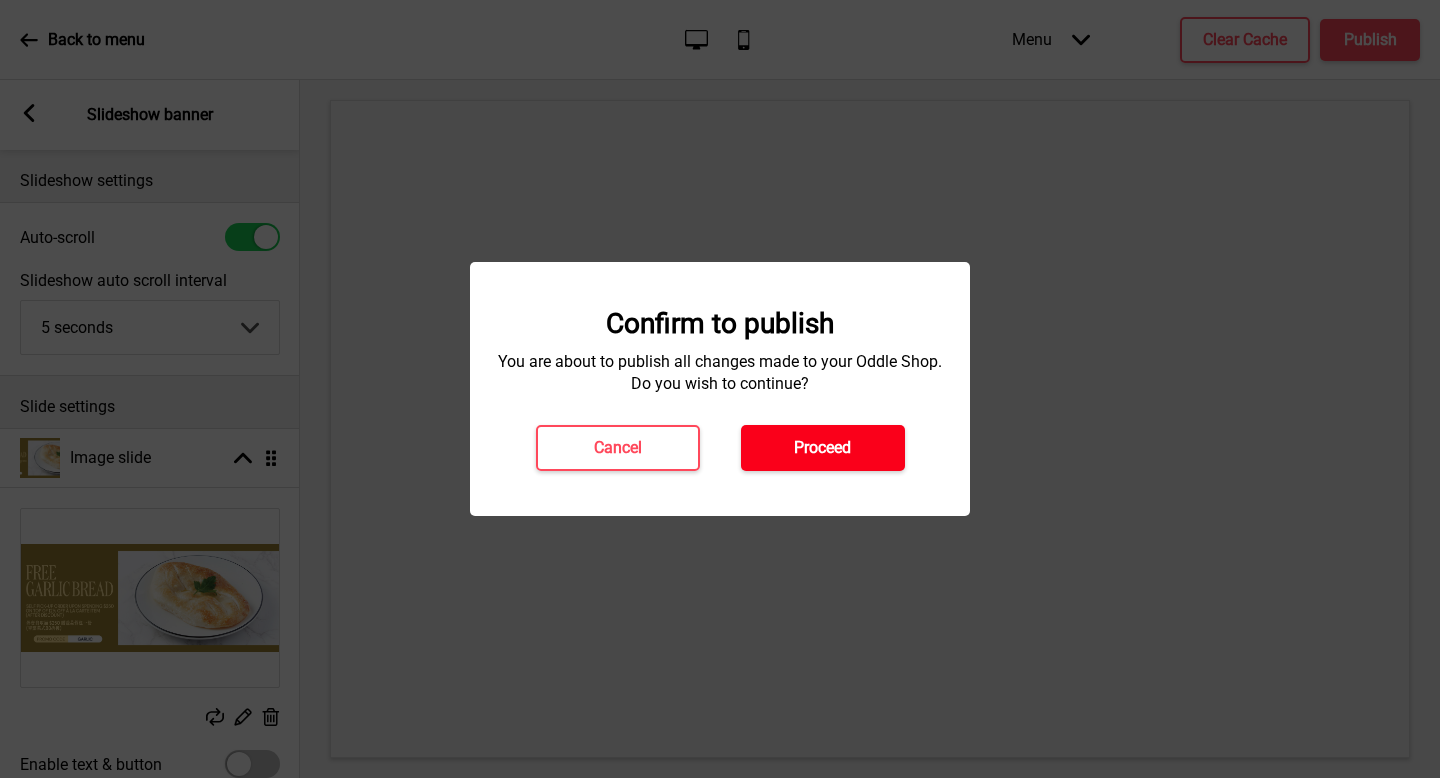 click on "Proceed" at bounding box center (822, 448) 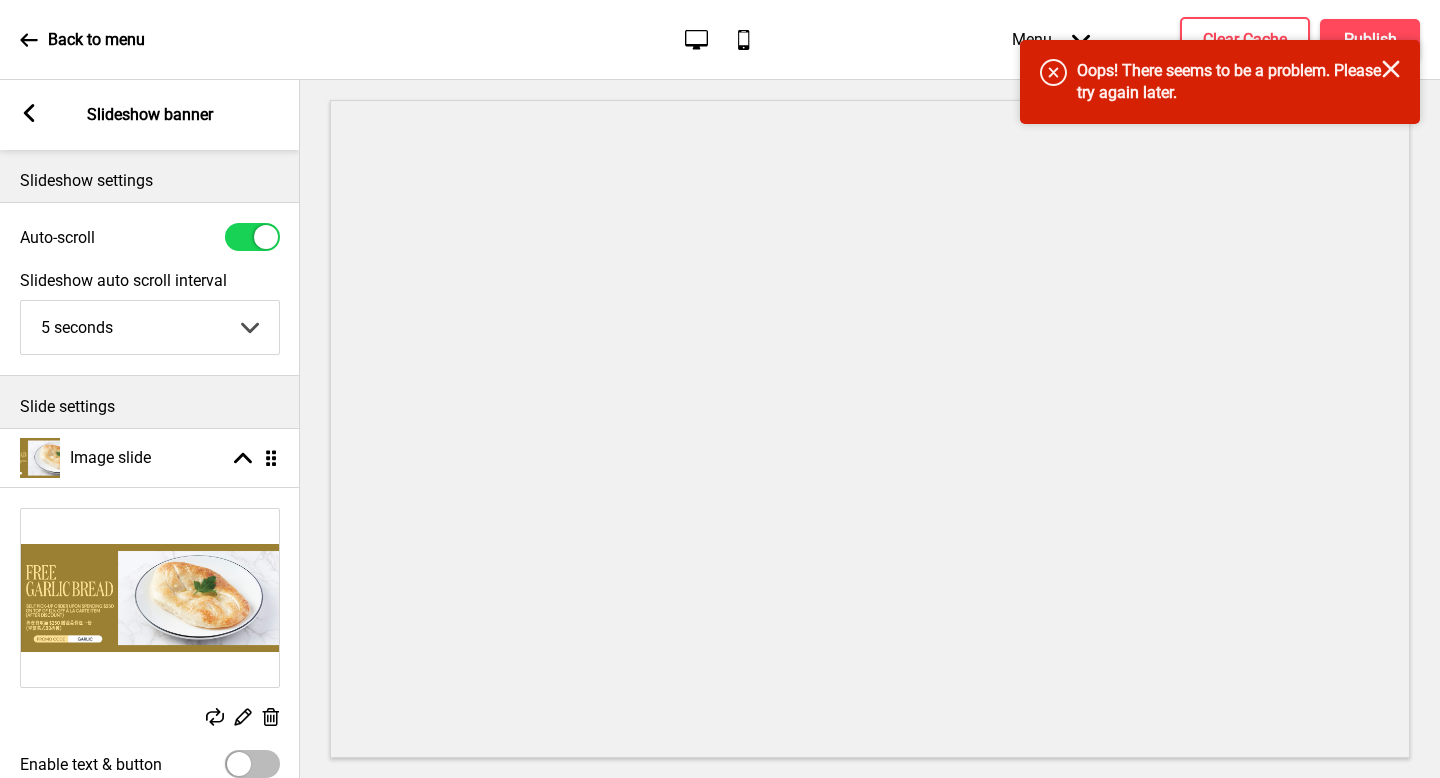click on "Close" 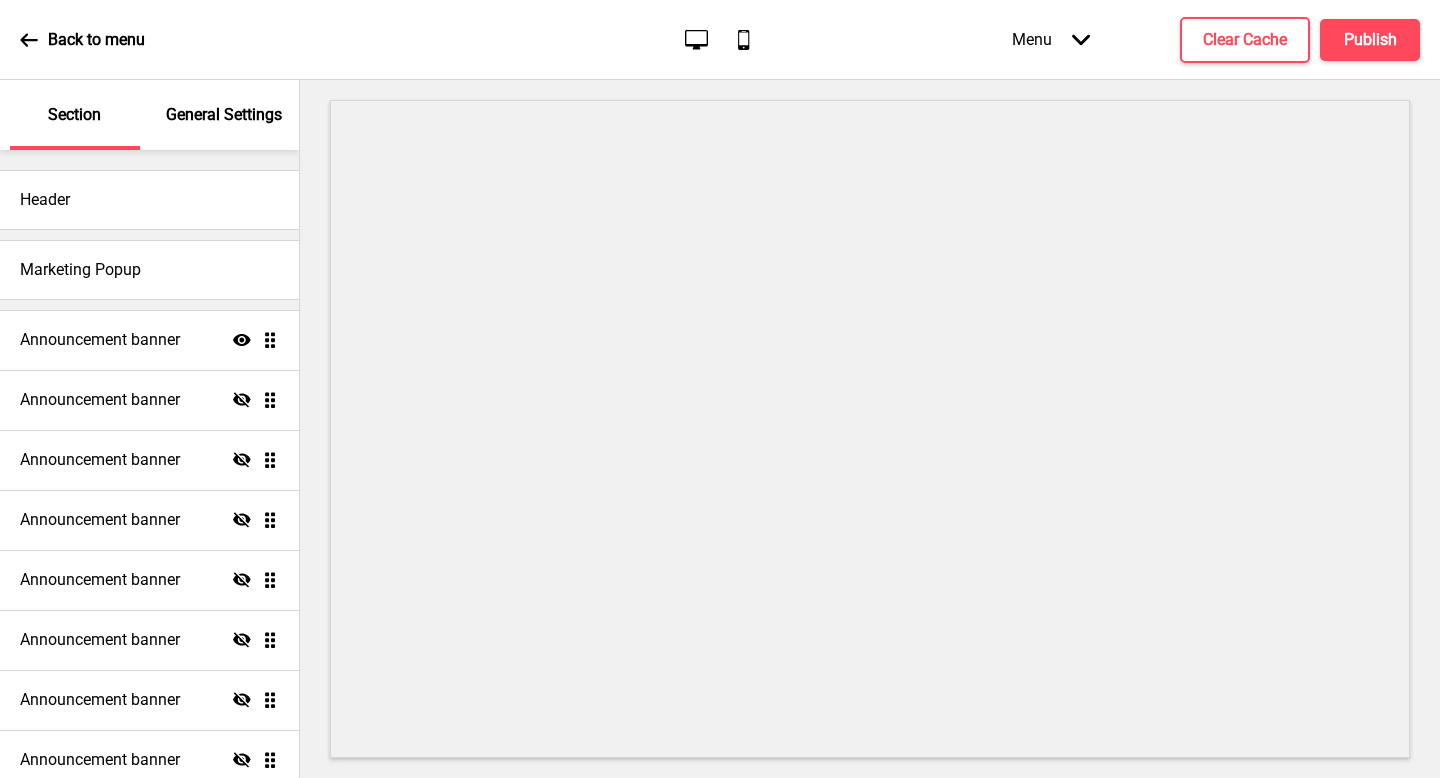 scroll, scrollTop: 0, scrollLeft: 0, axis: both 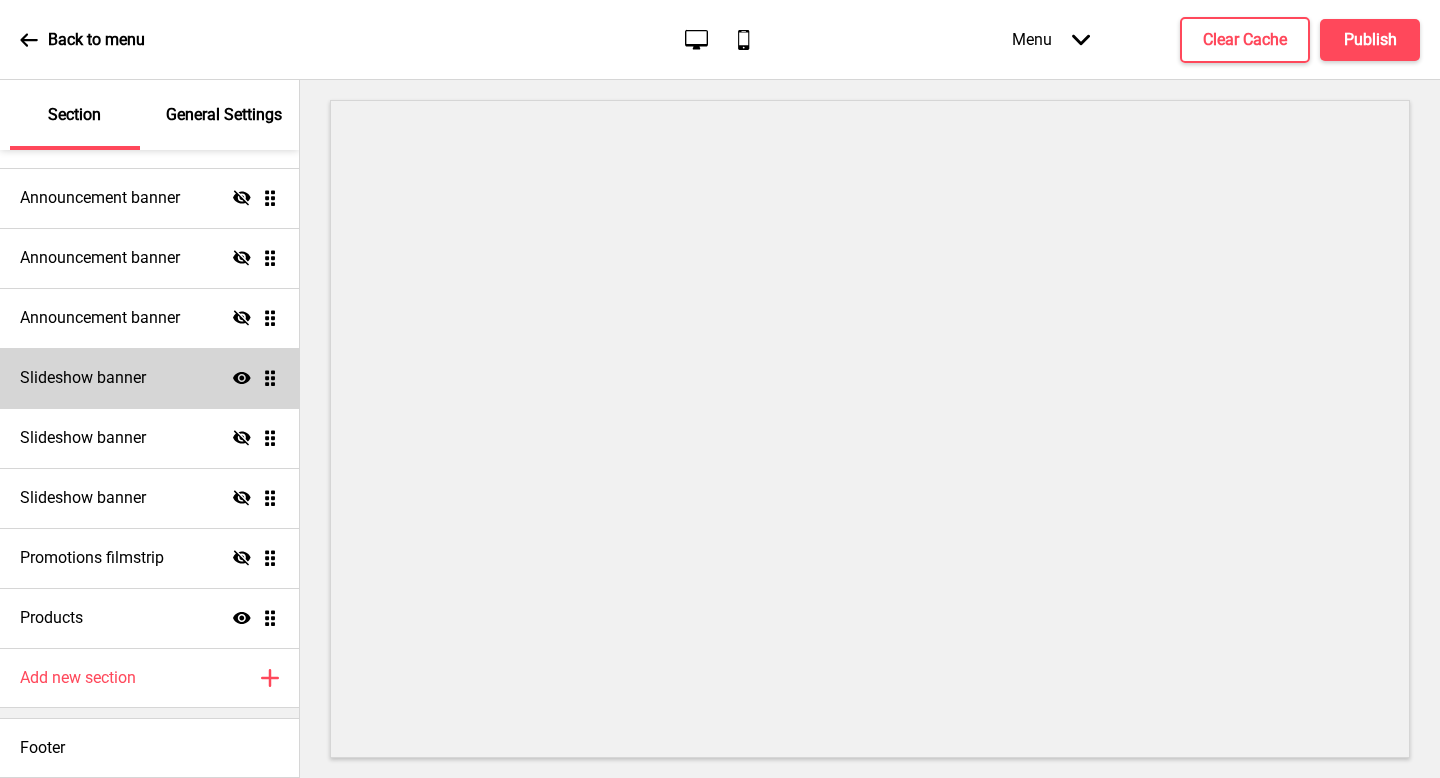 click on "Slideshow banner Show Drag" at bounding box center [149, 378] 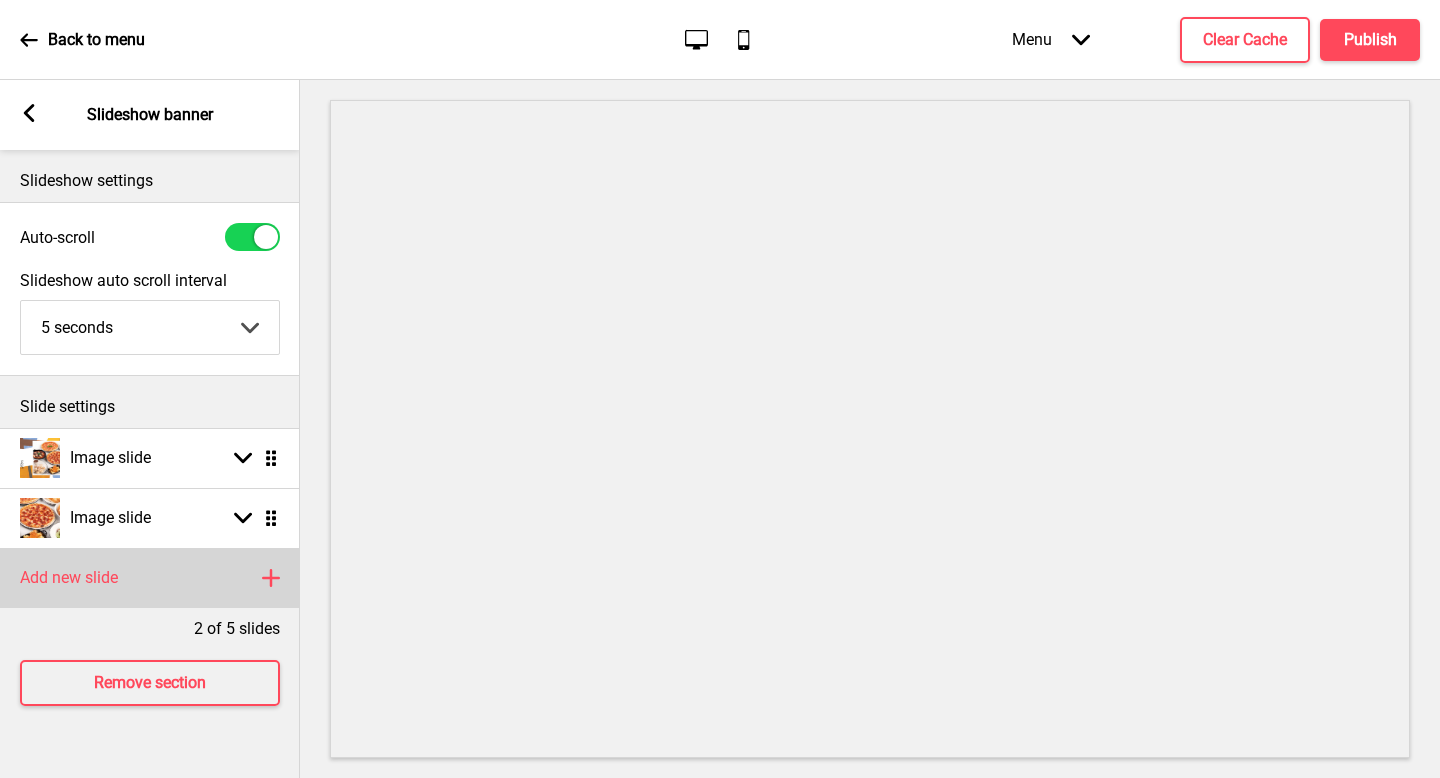click on "Add new slide Plus" at bounding box center (150, 578) 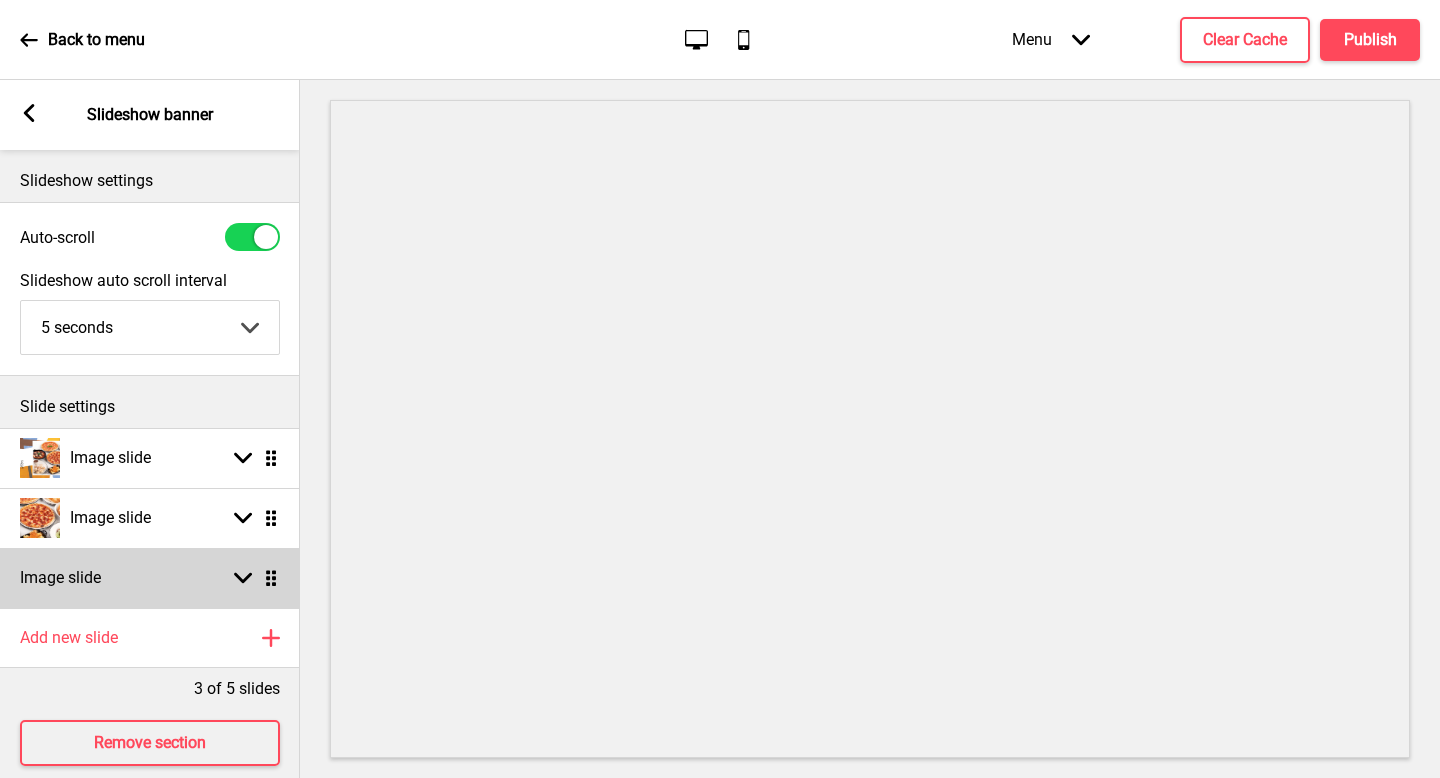 click on "Image slide Arrow down Drag" at bounding box center [150, 578] 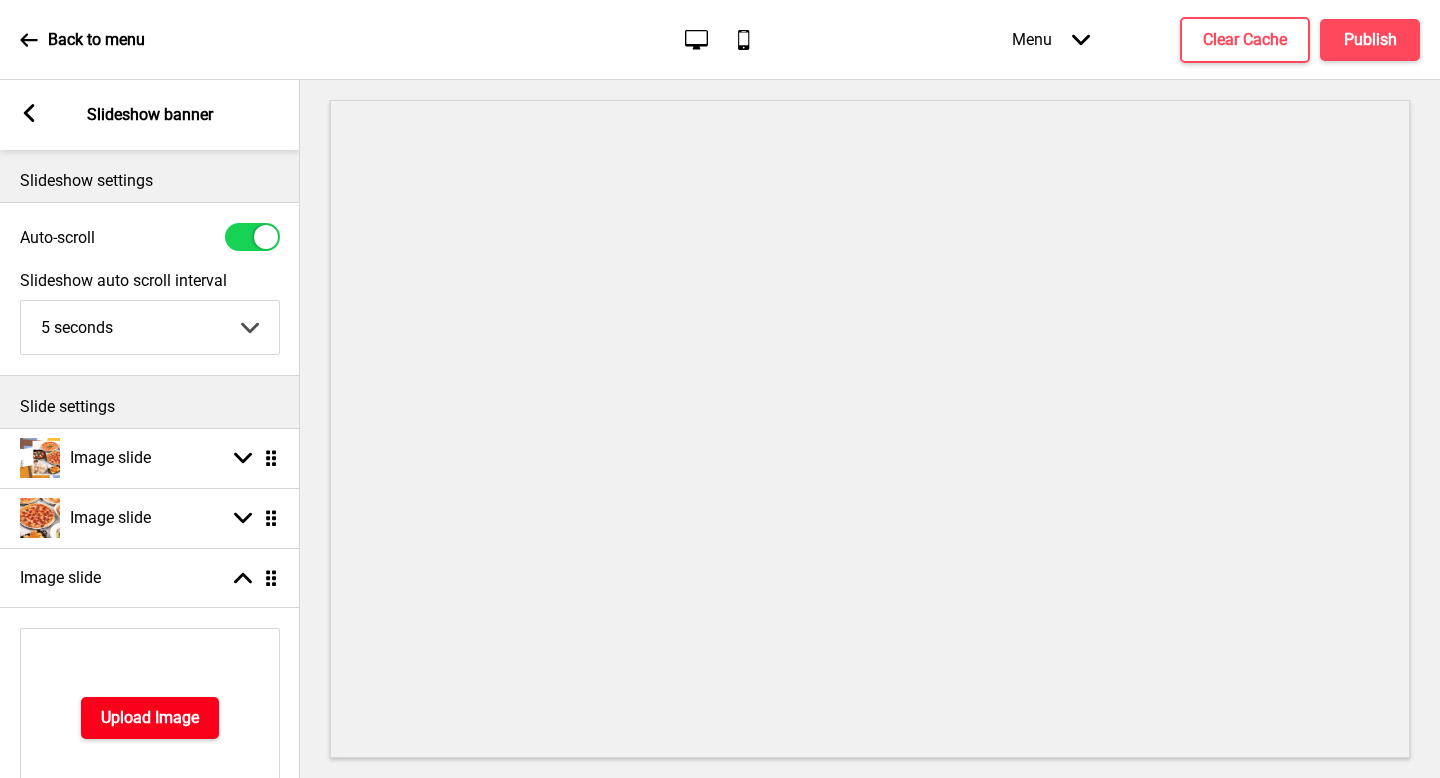click on "Upload Image" at bounding box center (150, 718) 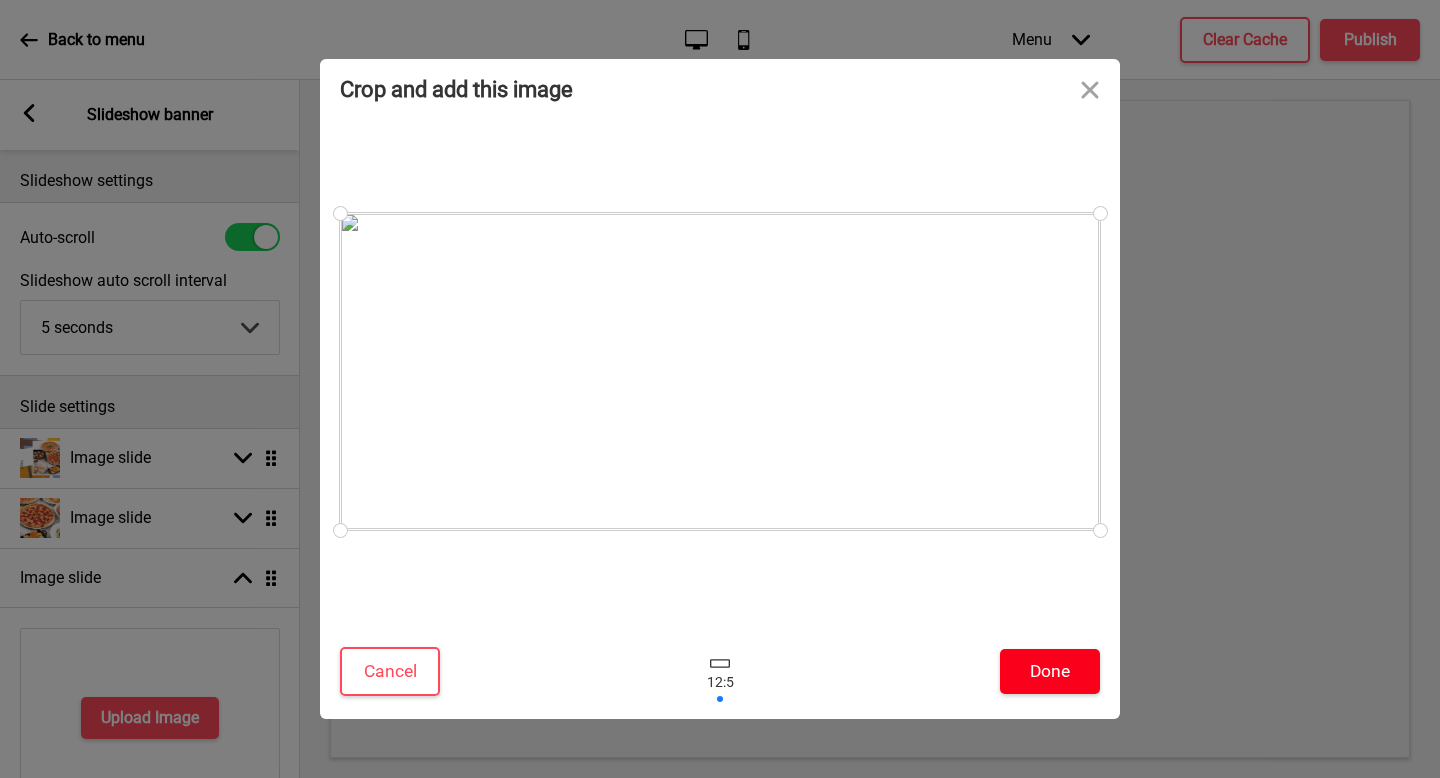 click on "Done" at bounding box center (1050, 671) 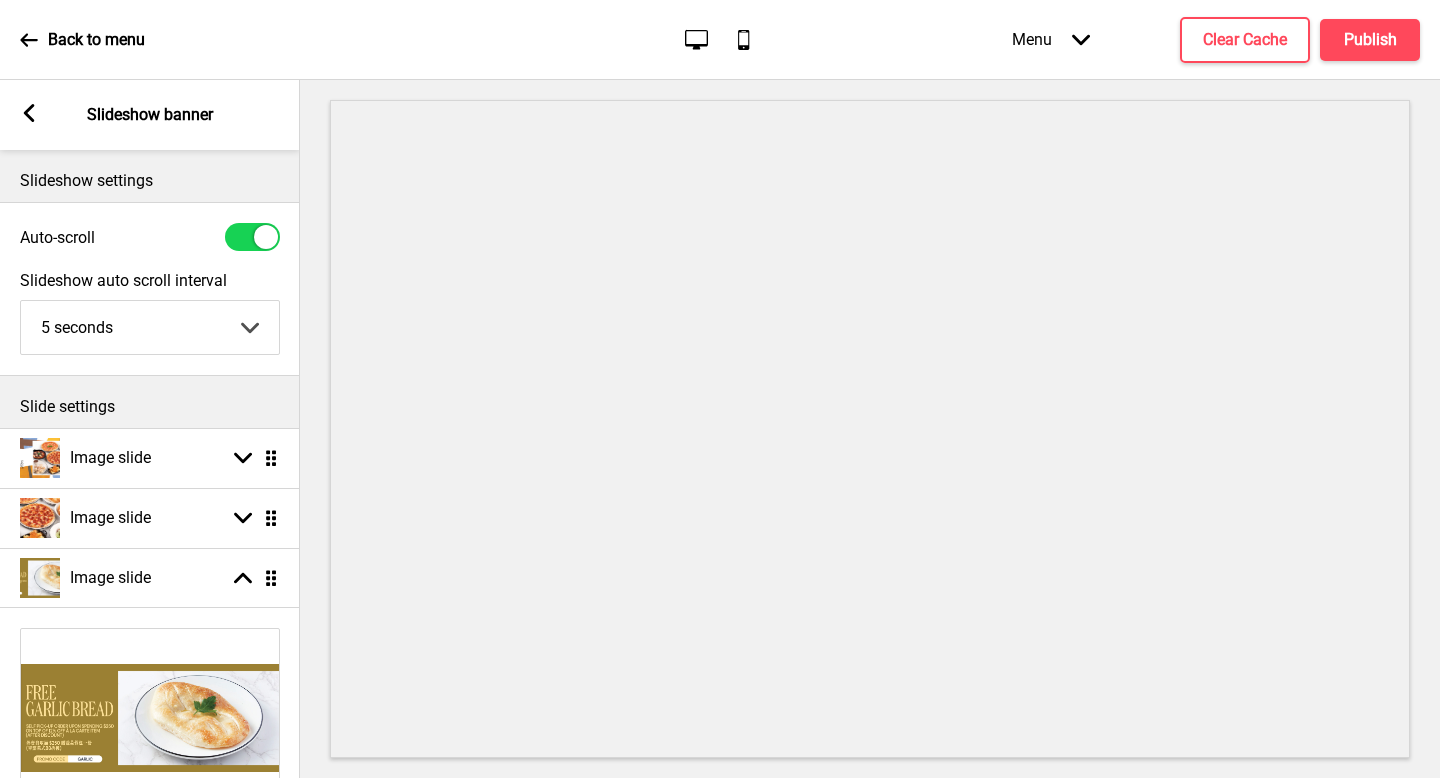 select on "right" 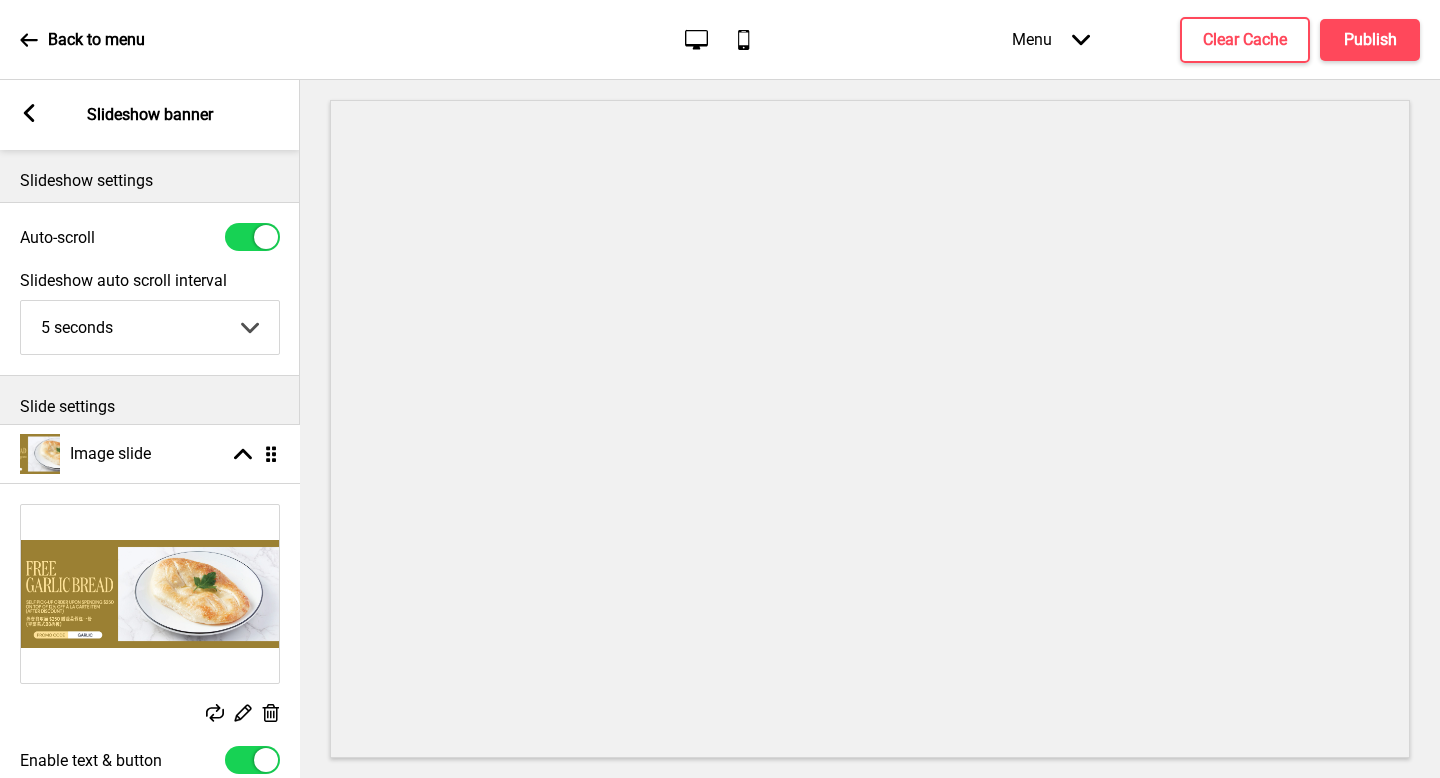 drag, startPoint x: 270, startPoint y: 579, endPoint x: 262, endPoint y: 455, distance: 124.2578 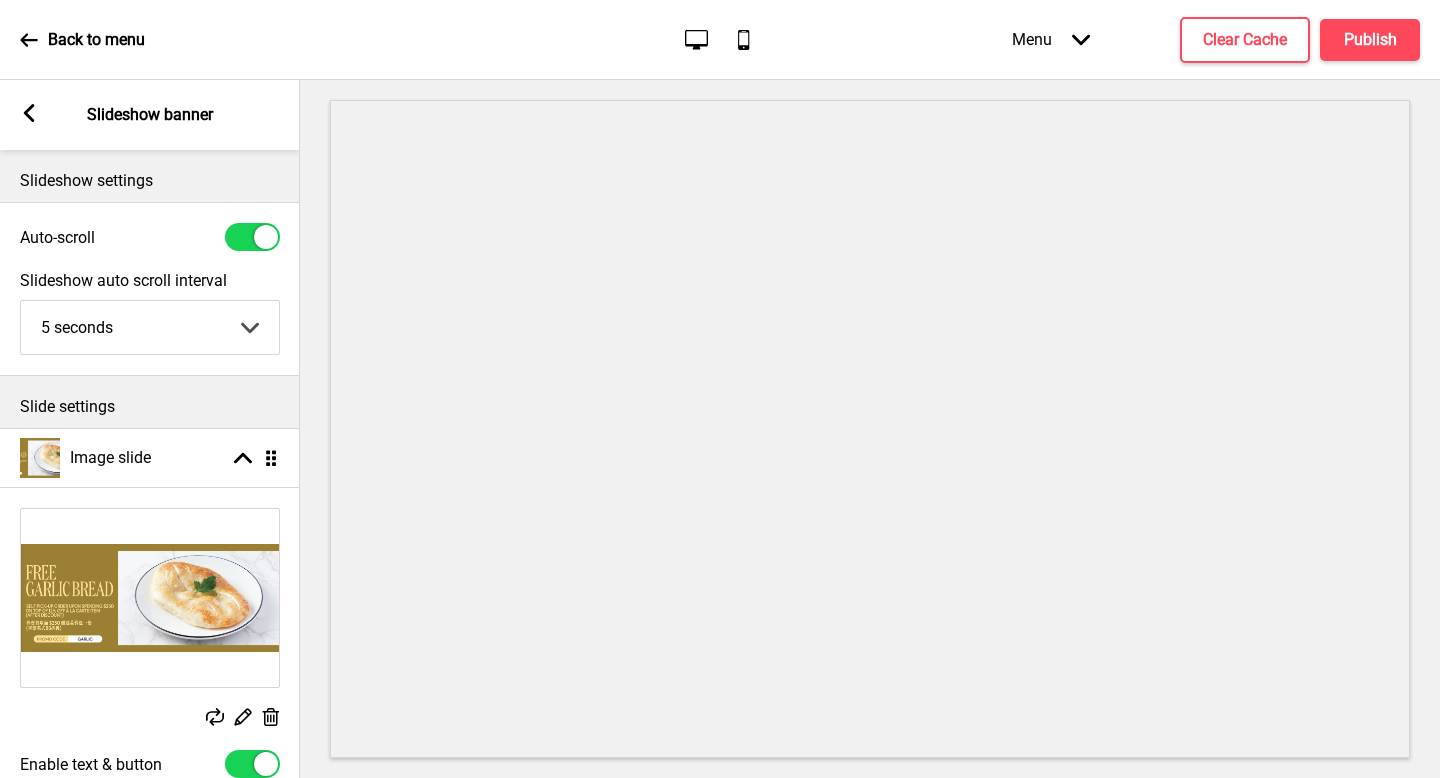click at bounding box center [266, 764] 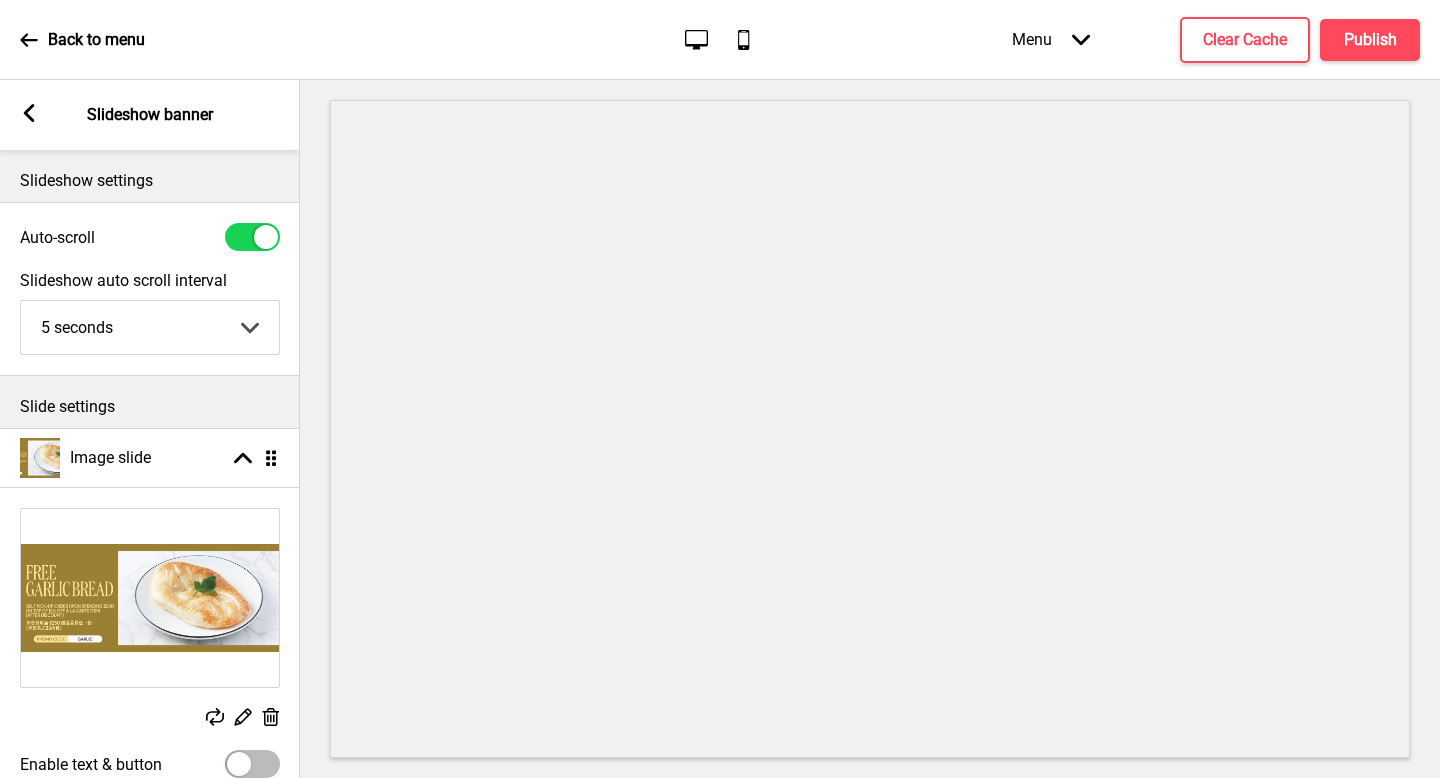click 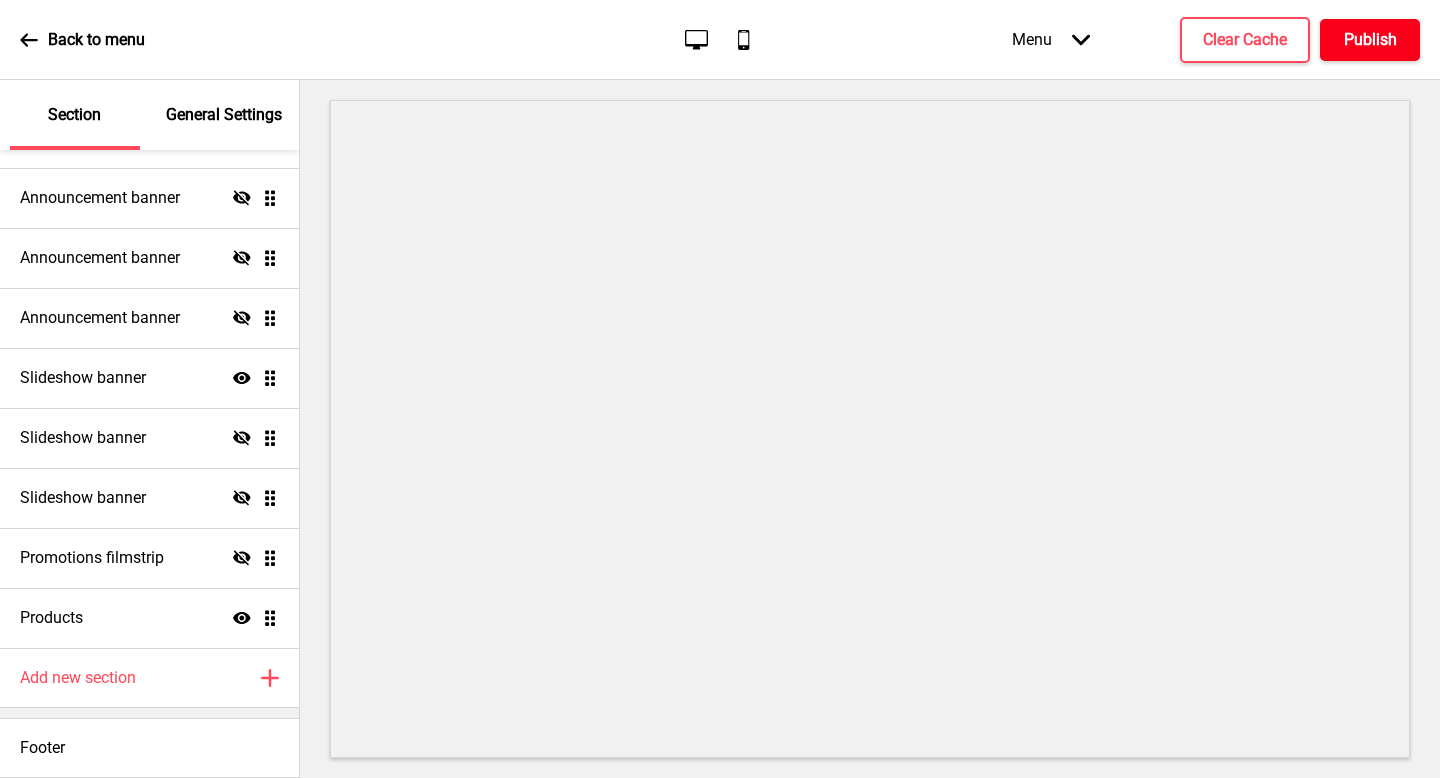 click on "Publish" at bounding box center (1370, 40) 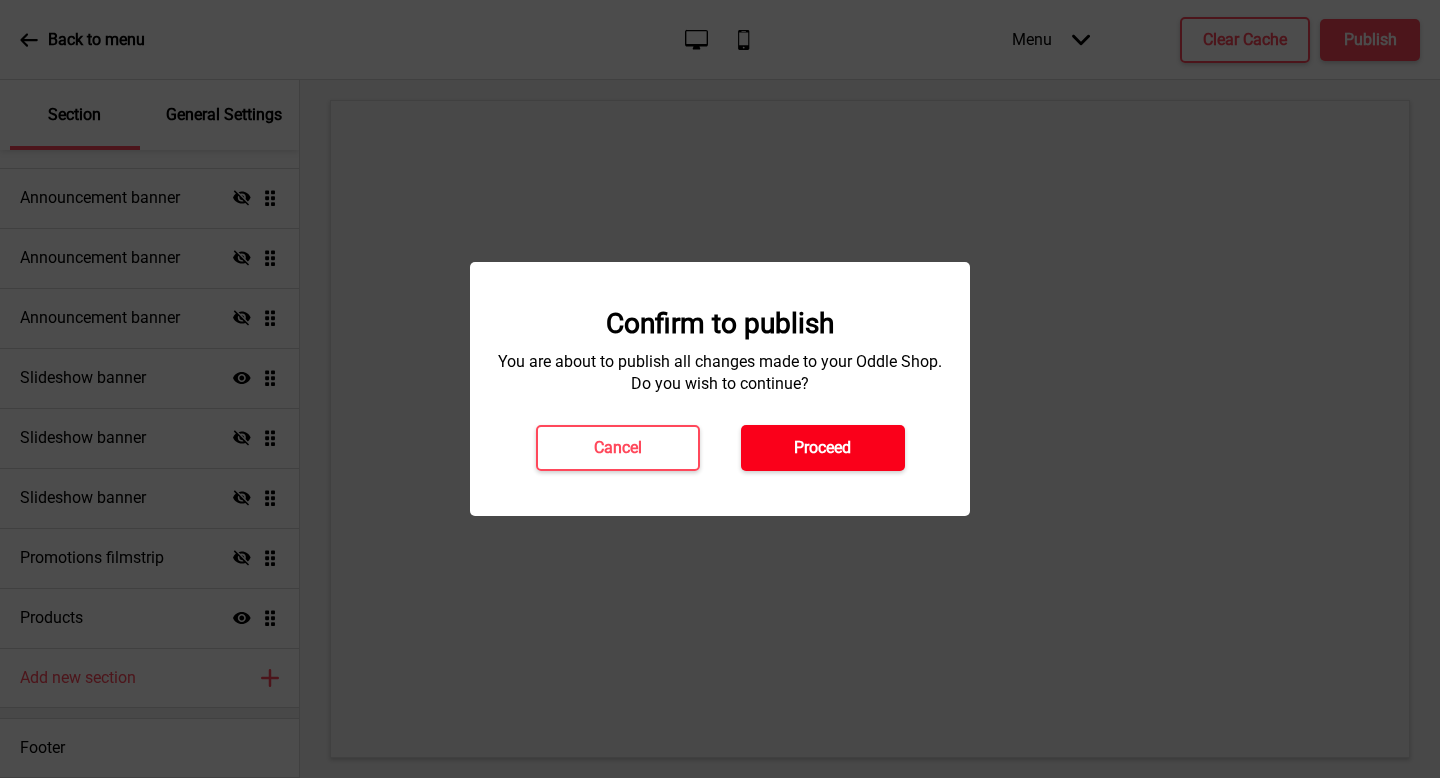 click on "Proceed" at bounding box center [823, 448] 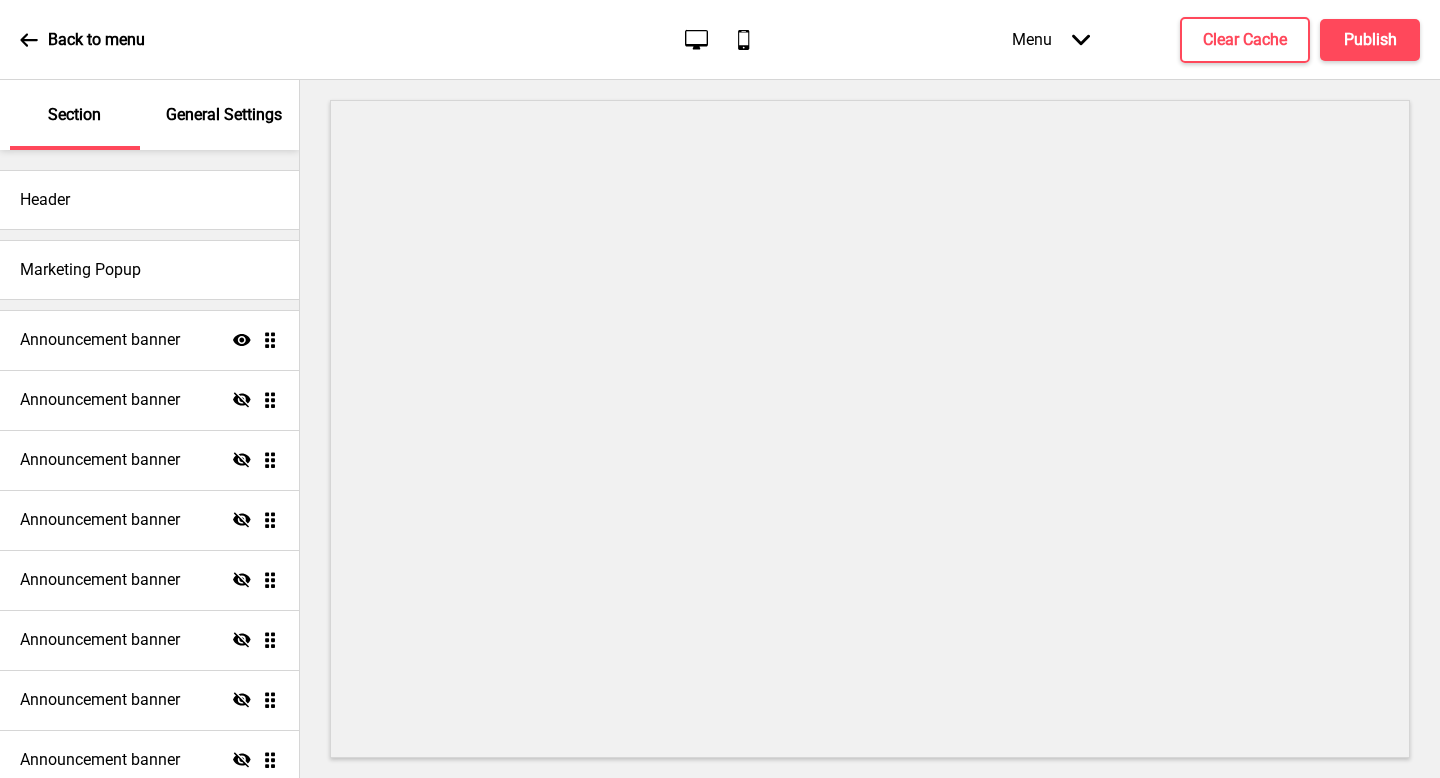 scroll, scrollTop: 0, scrollLeft: 0, axis: both 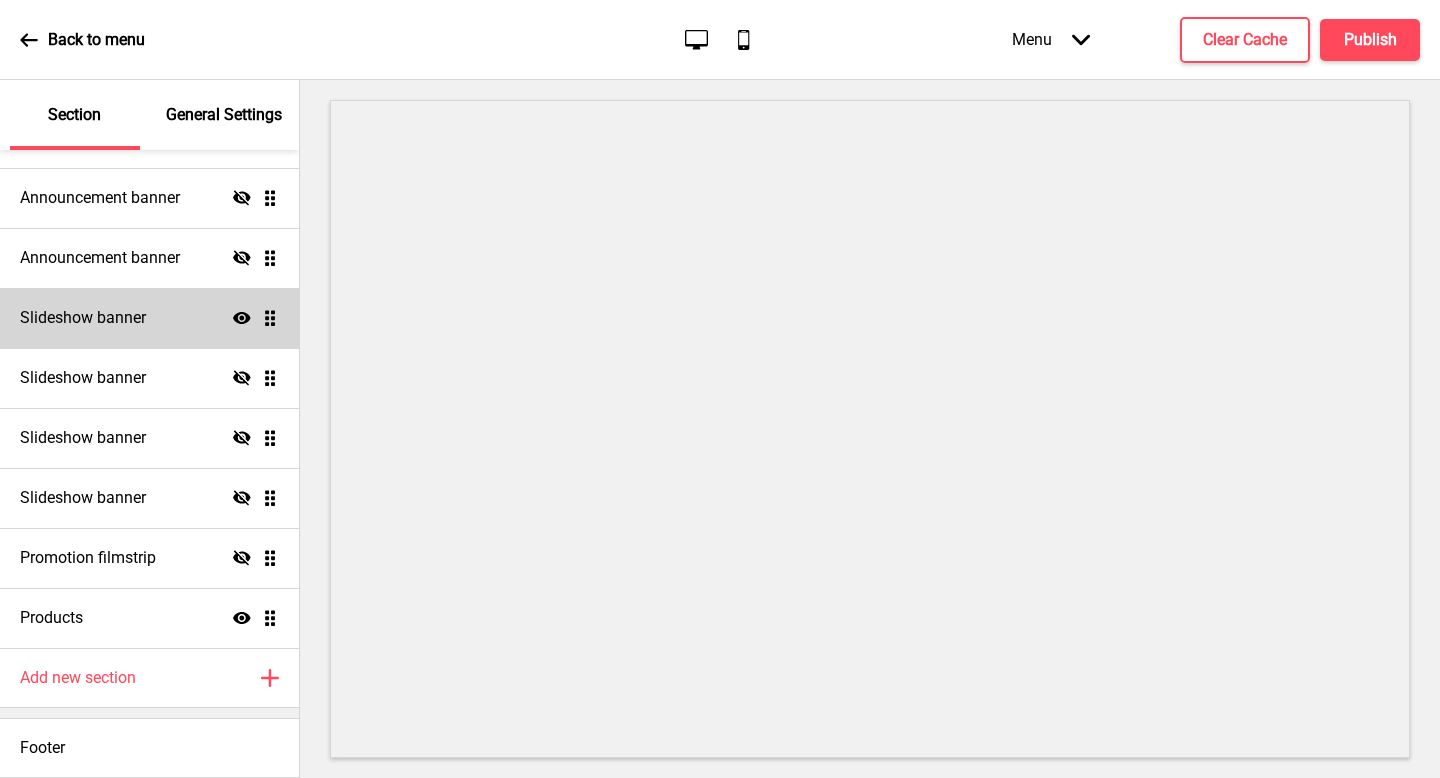 click on "Slideshow banner Show Drag" at bounding box center [149, 318] 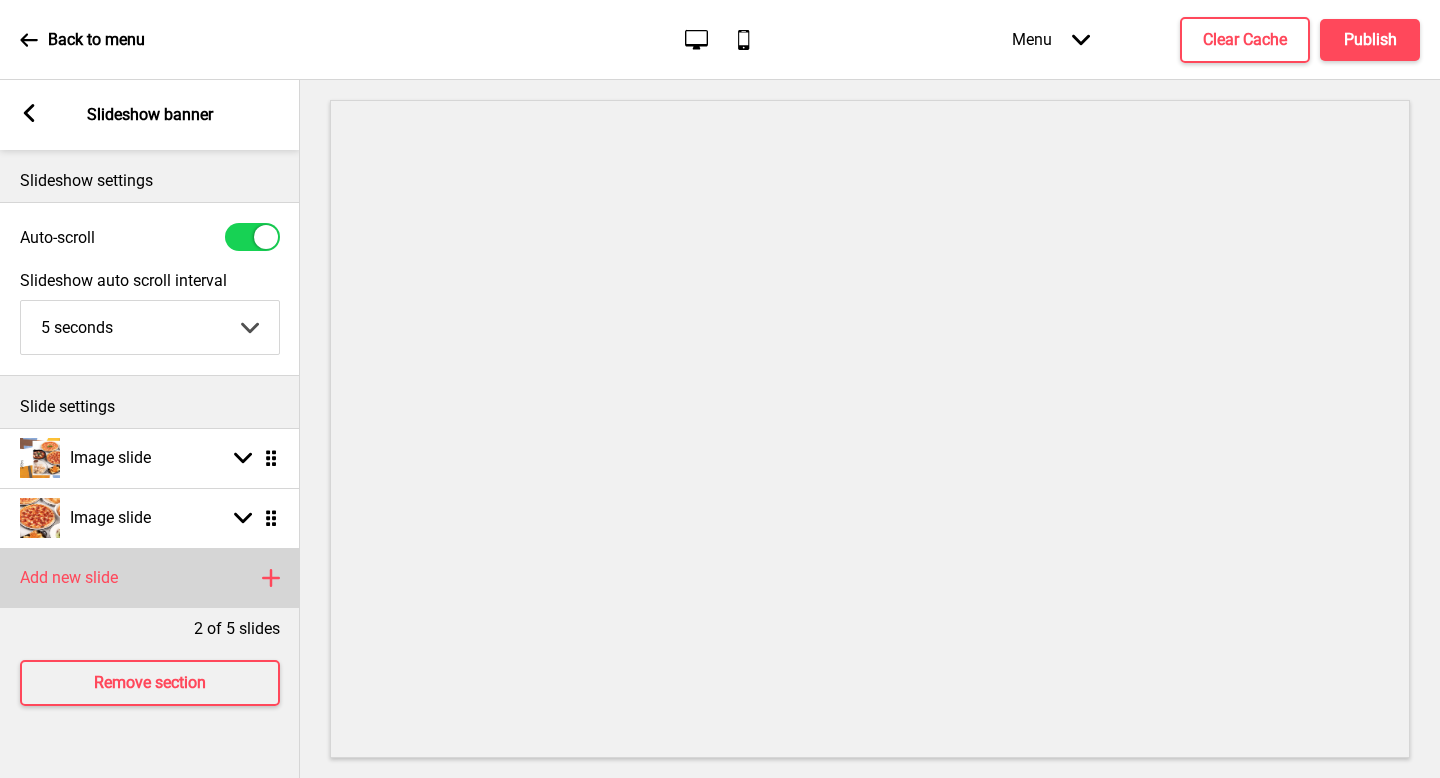 click on "Add new slide Plus" at bounding box center (150, 578) 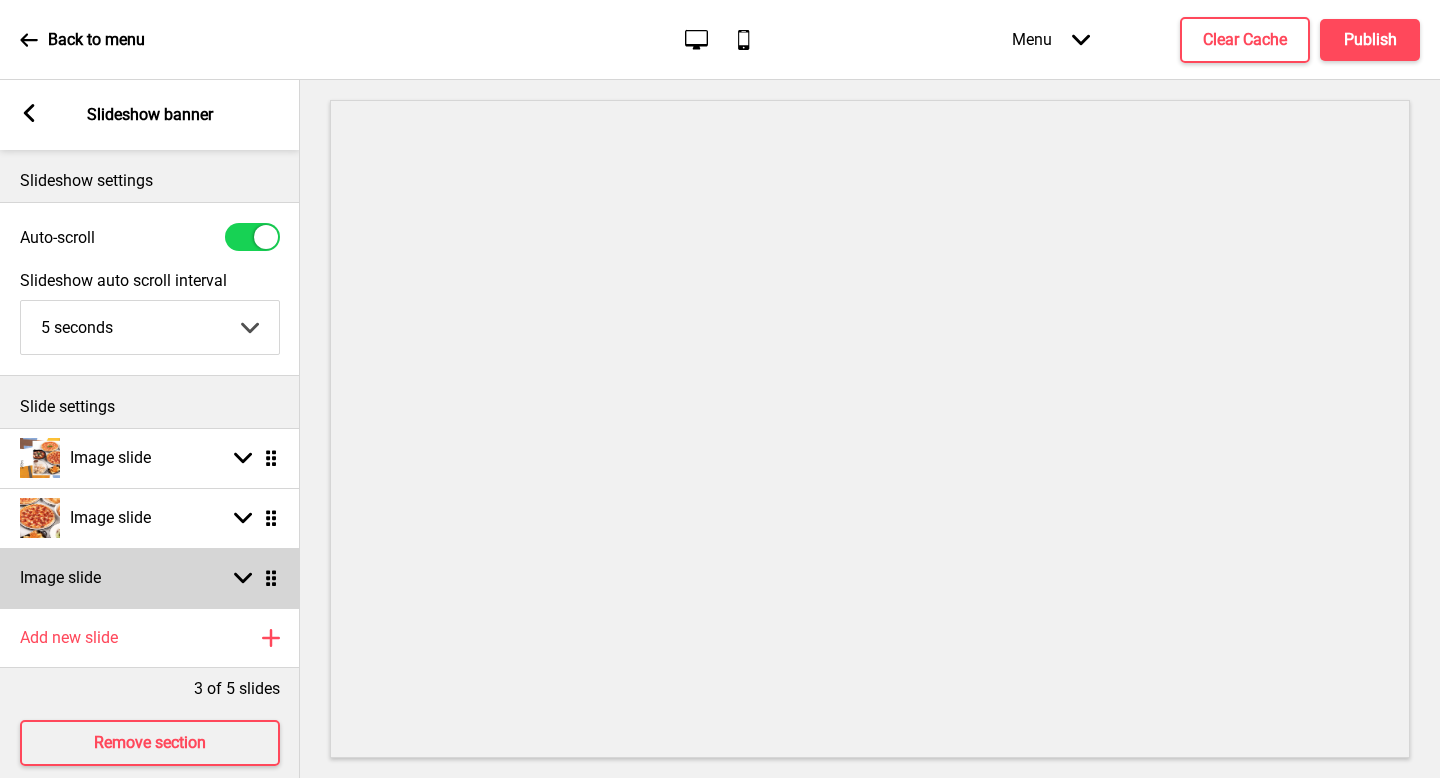 click on "Image slide Arrow down Drag" at bounding box center (150, 578) 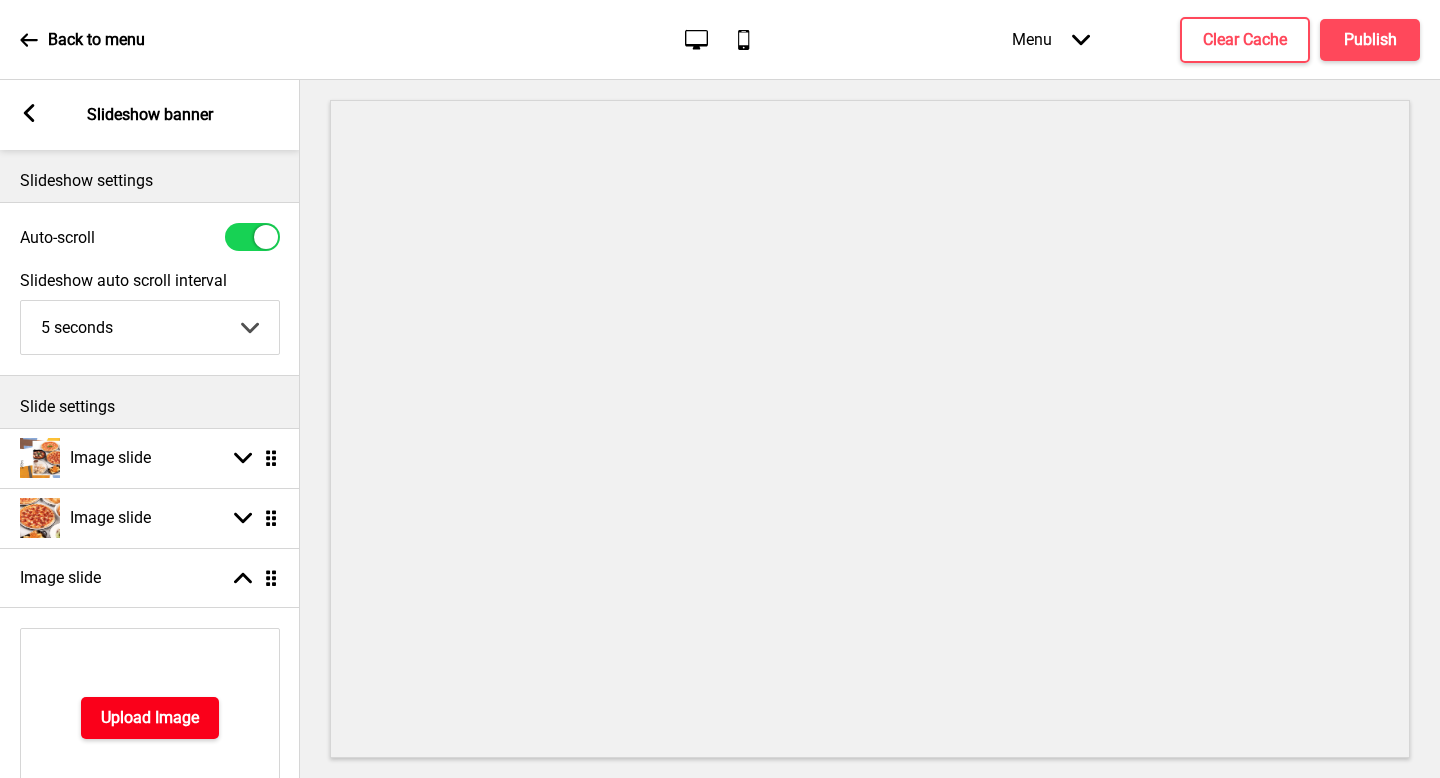 click on "Upload Image" at bounding box center [150, 718] 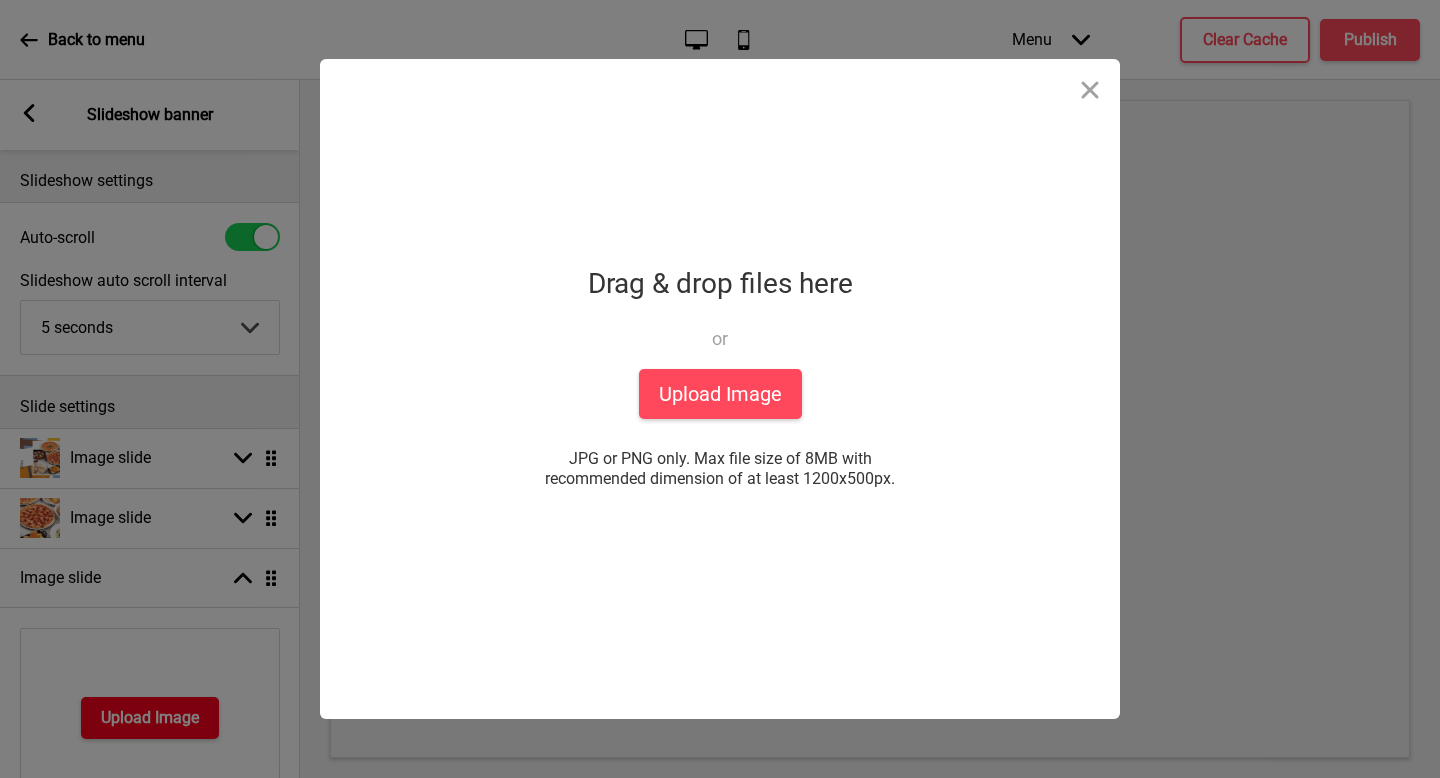 scroll, scrollTop: 0, scrollLeft: 0, axis: both 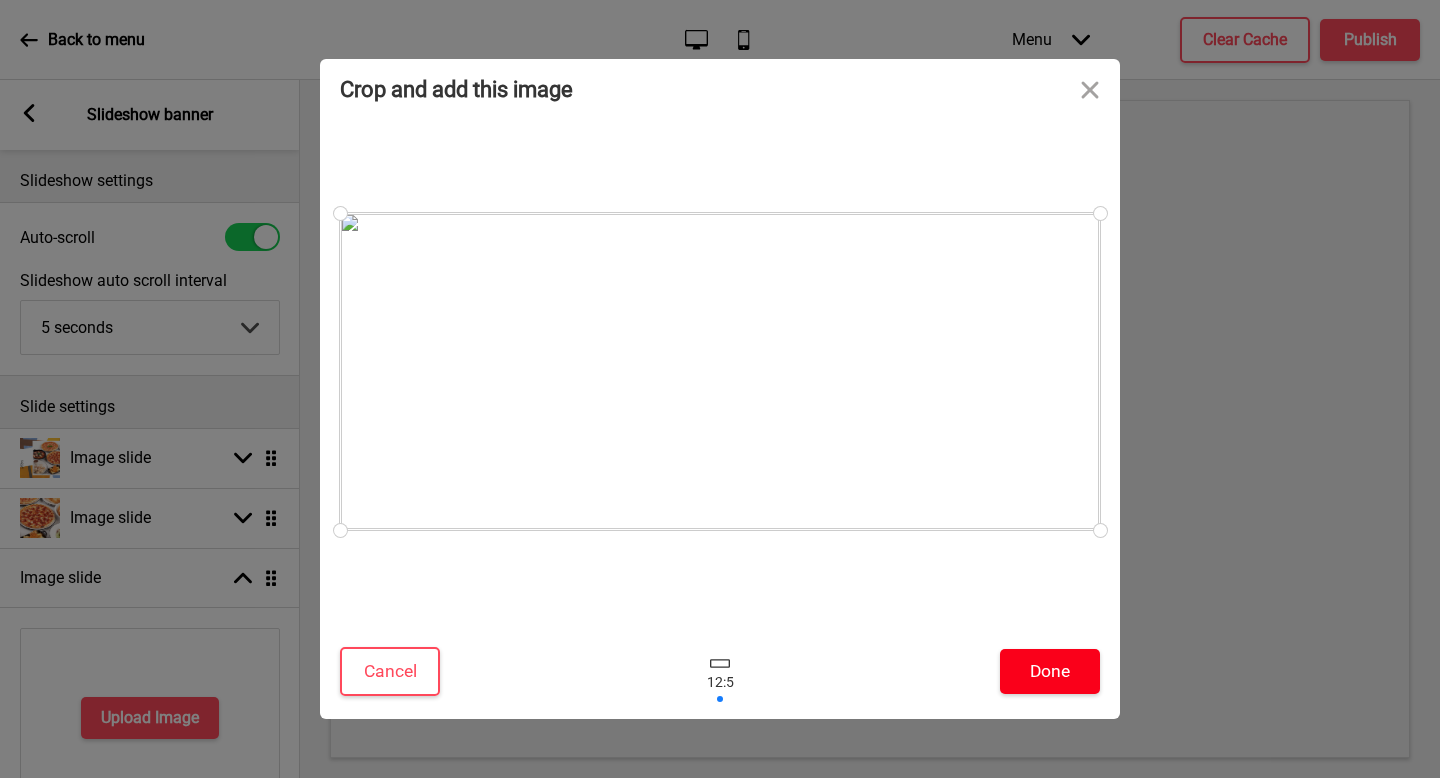 click on "Done" at bounding box center [1050, 671] 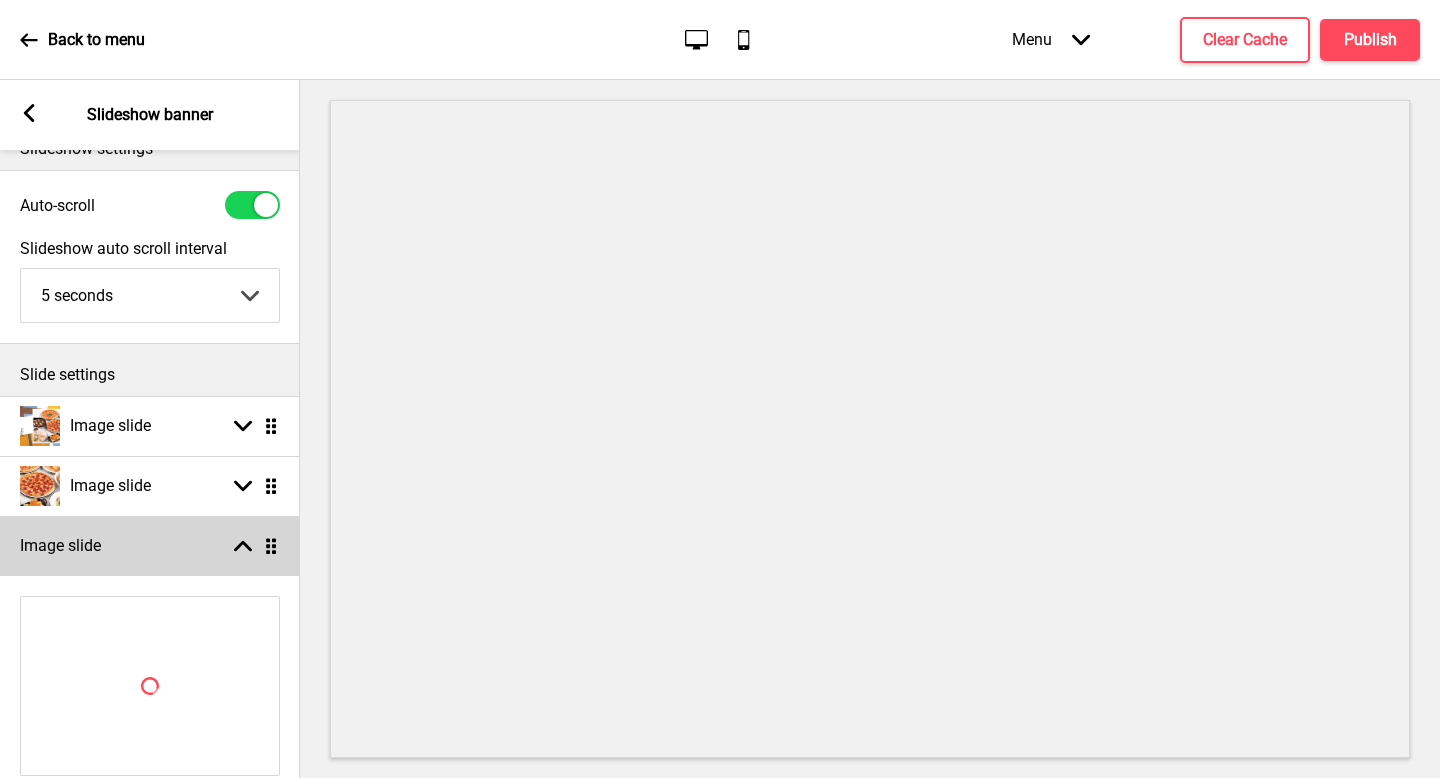 scroll, scrollTop: 36, scrollLeft: 0, axis: vertical 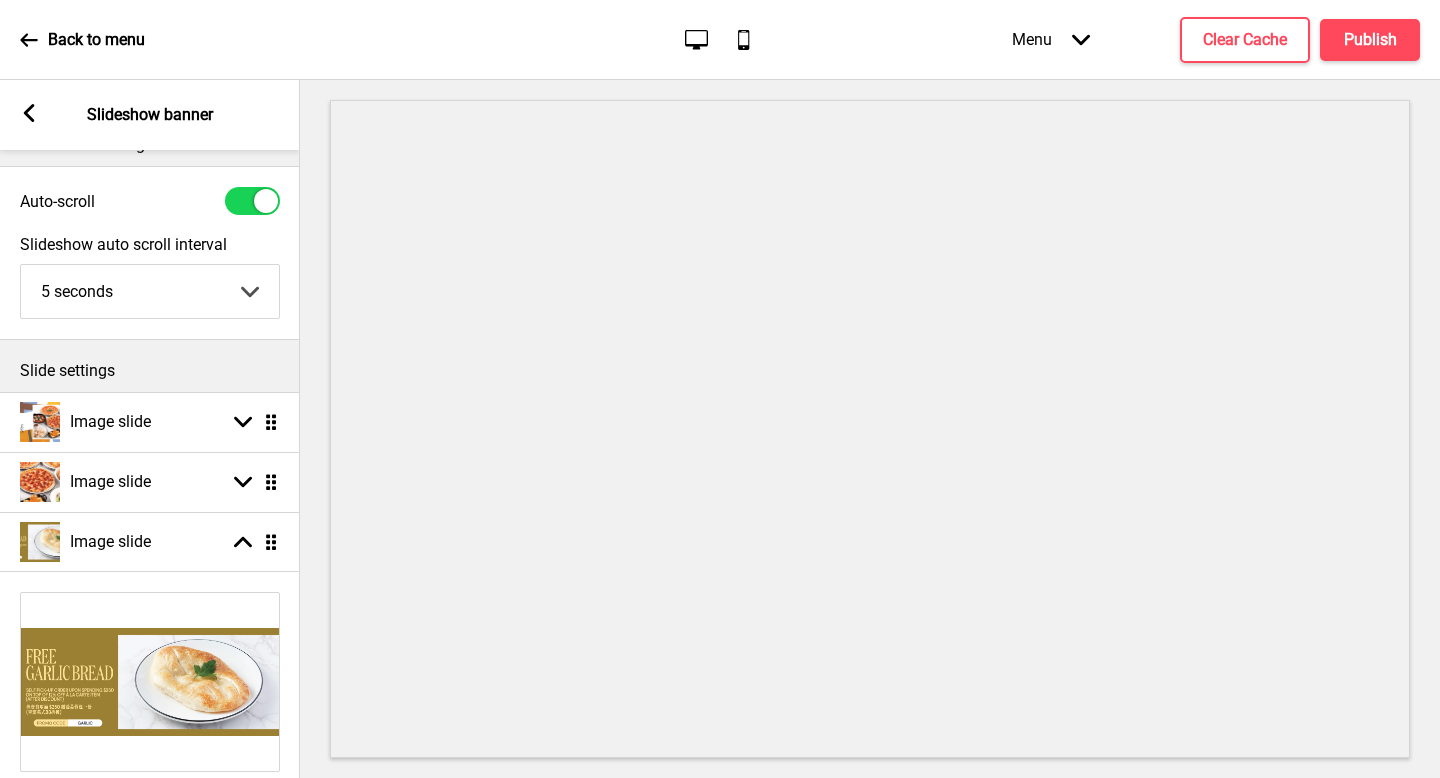 select on "right" 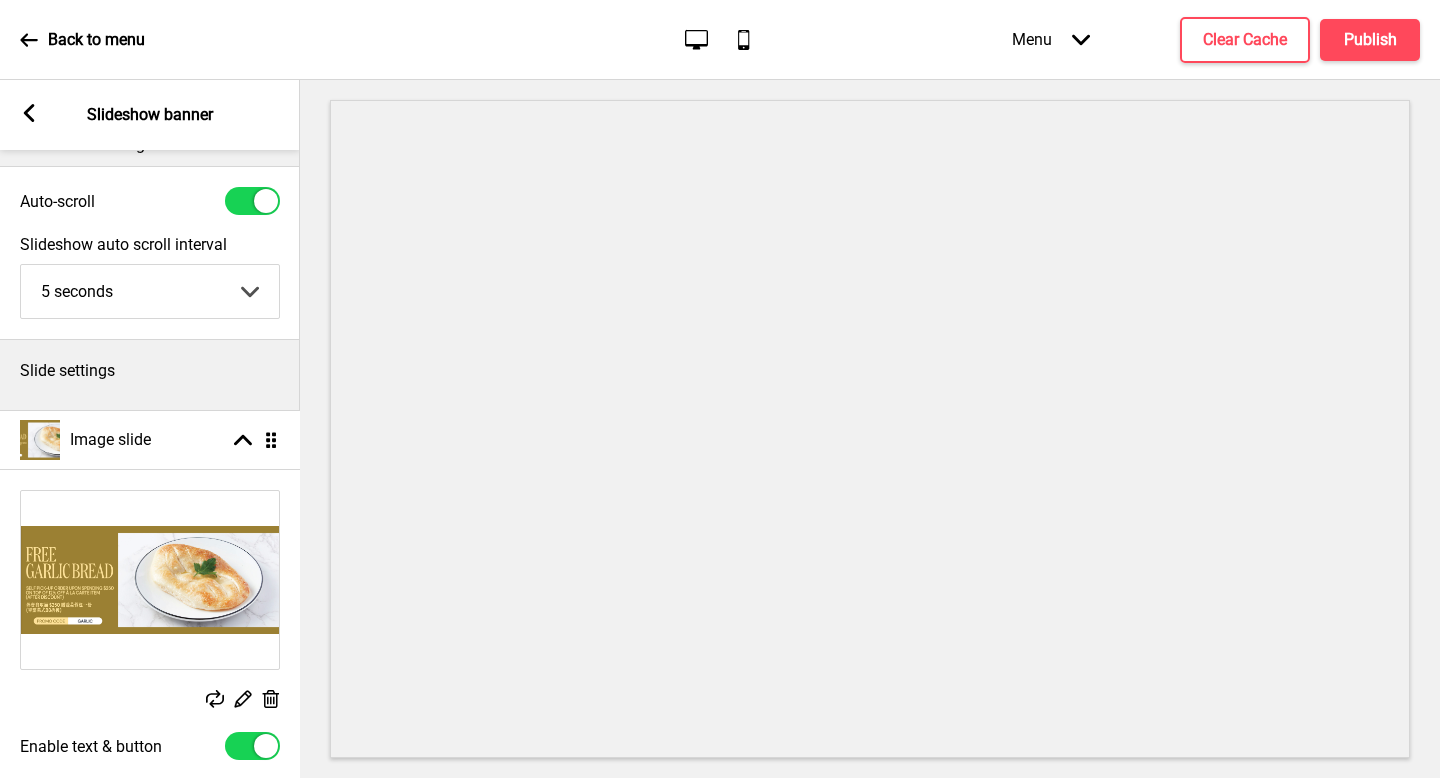 drag, startPoint x: 269, startPoint y: 546, endPoint x: 266, endPoint y: 443, distance: 103.04368 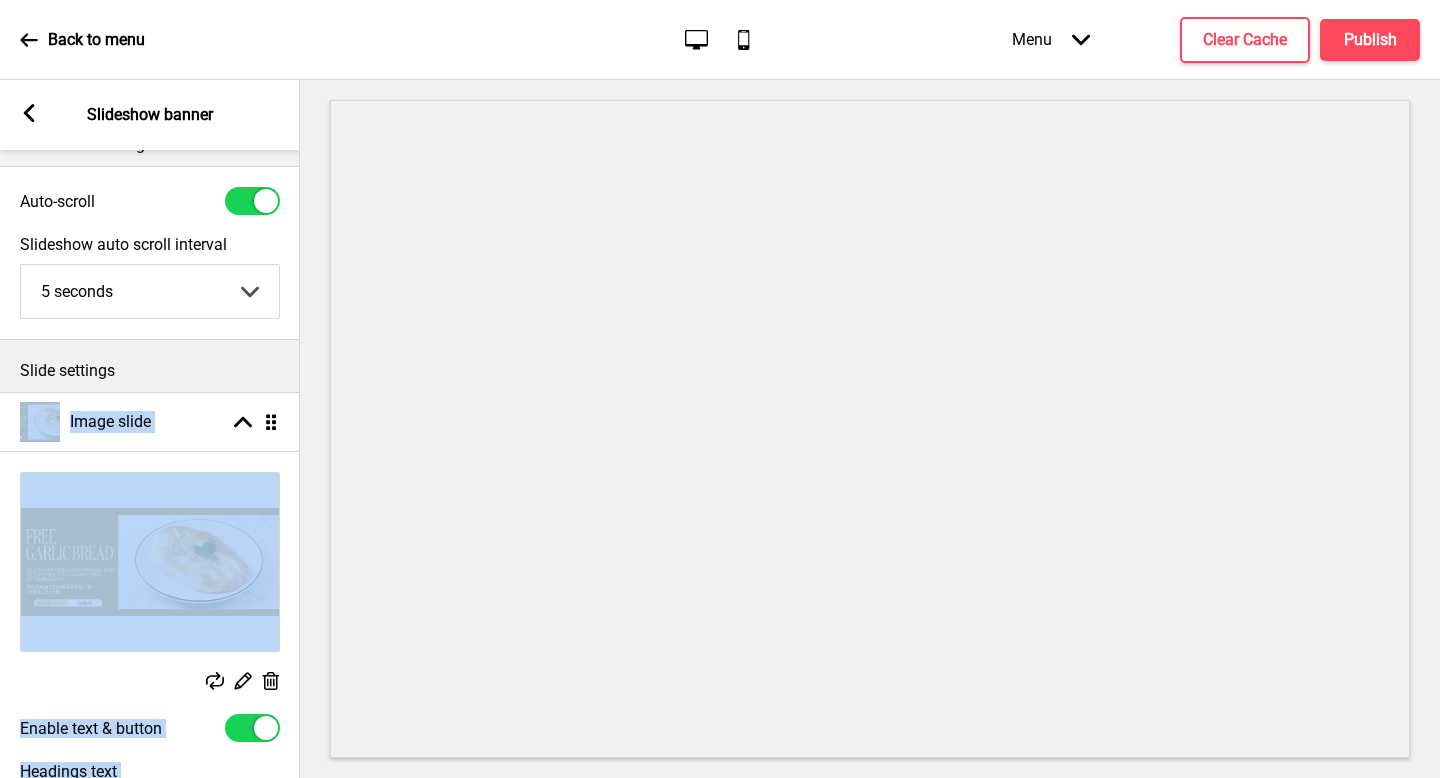 click at bounding box center [266, 728] 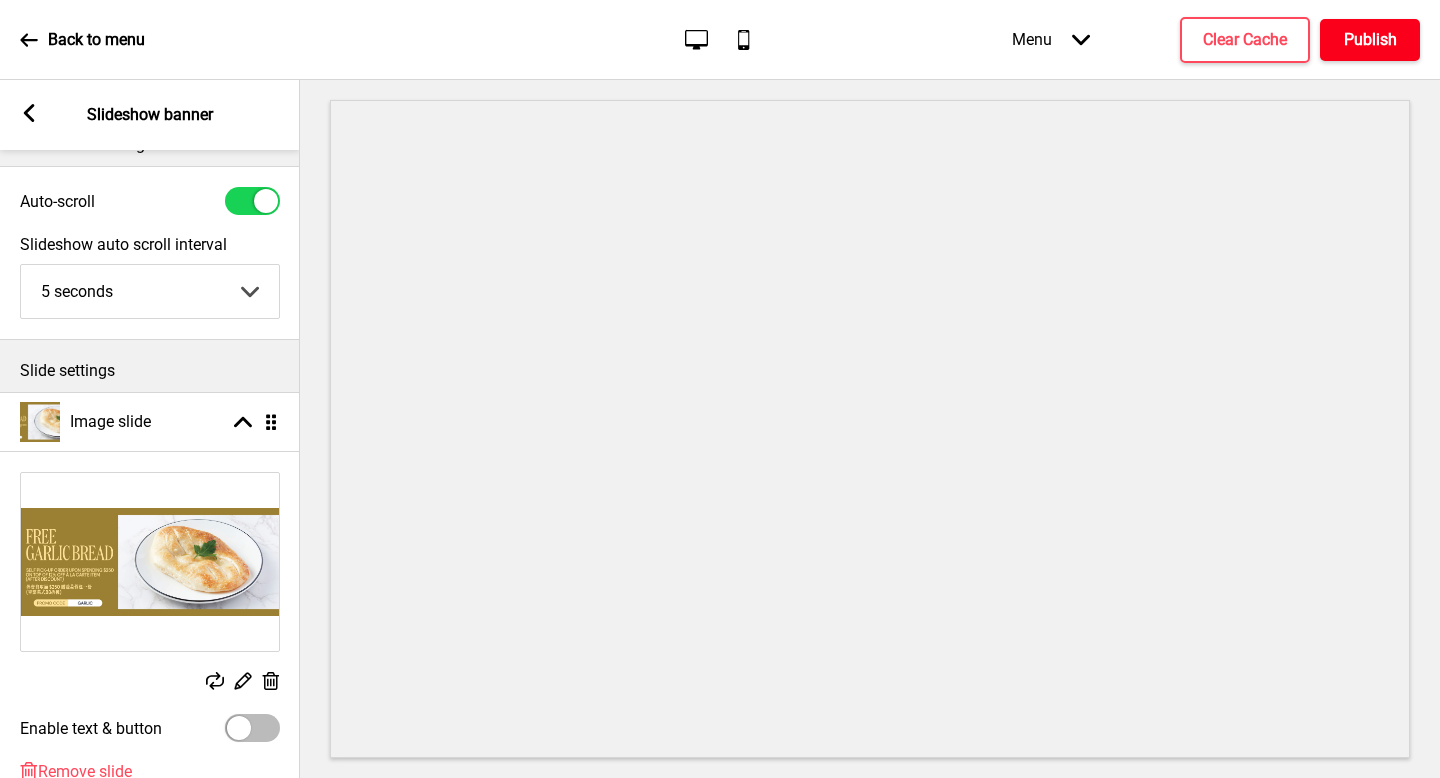 click on "Publish" at bounding box center (1370, 40) 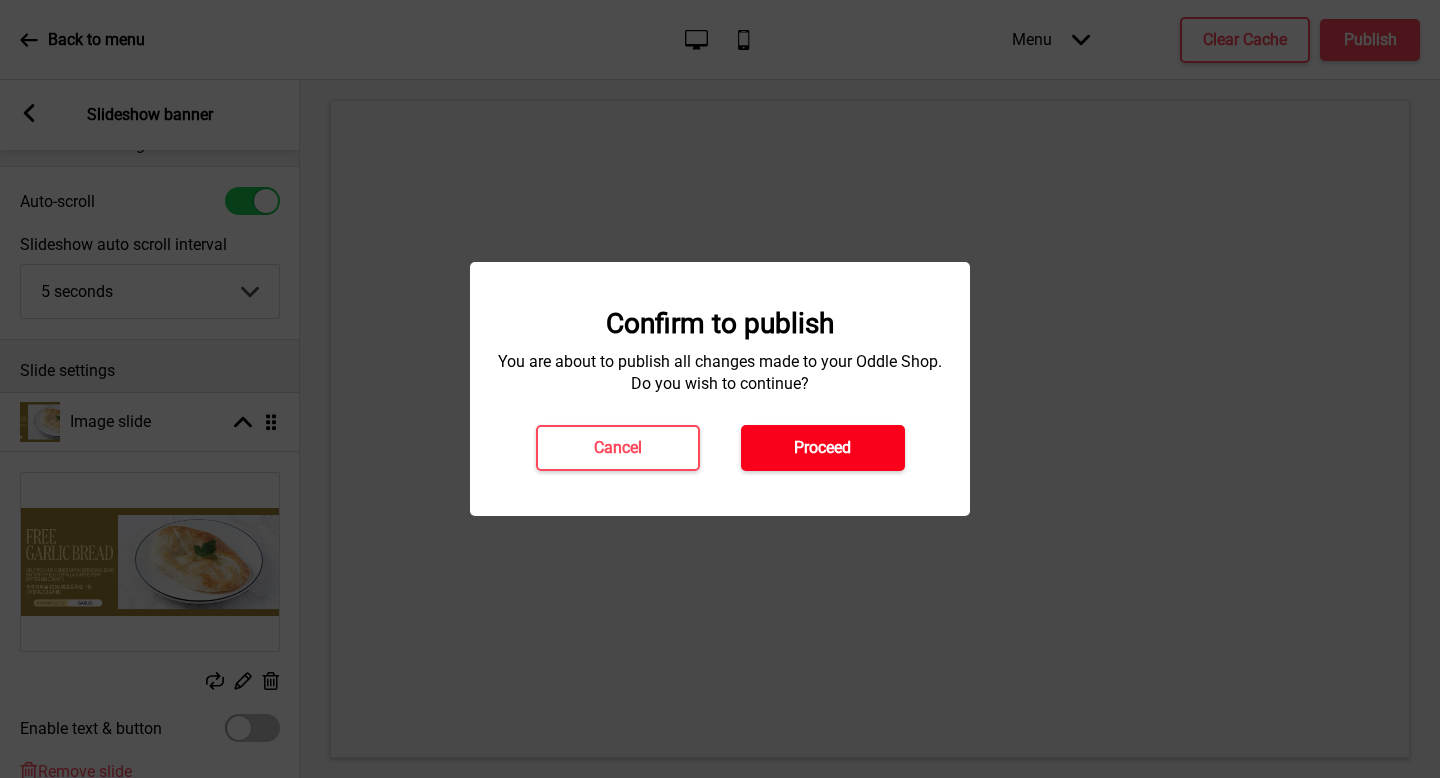 click on "Proceed" at bounding box center (822, 448) 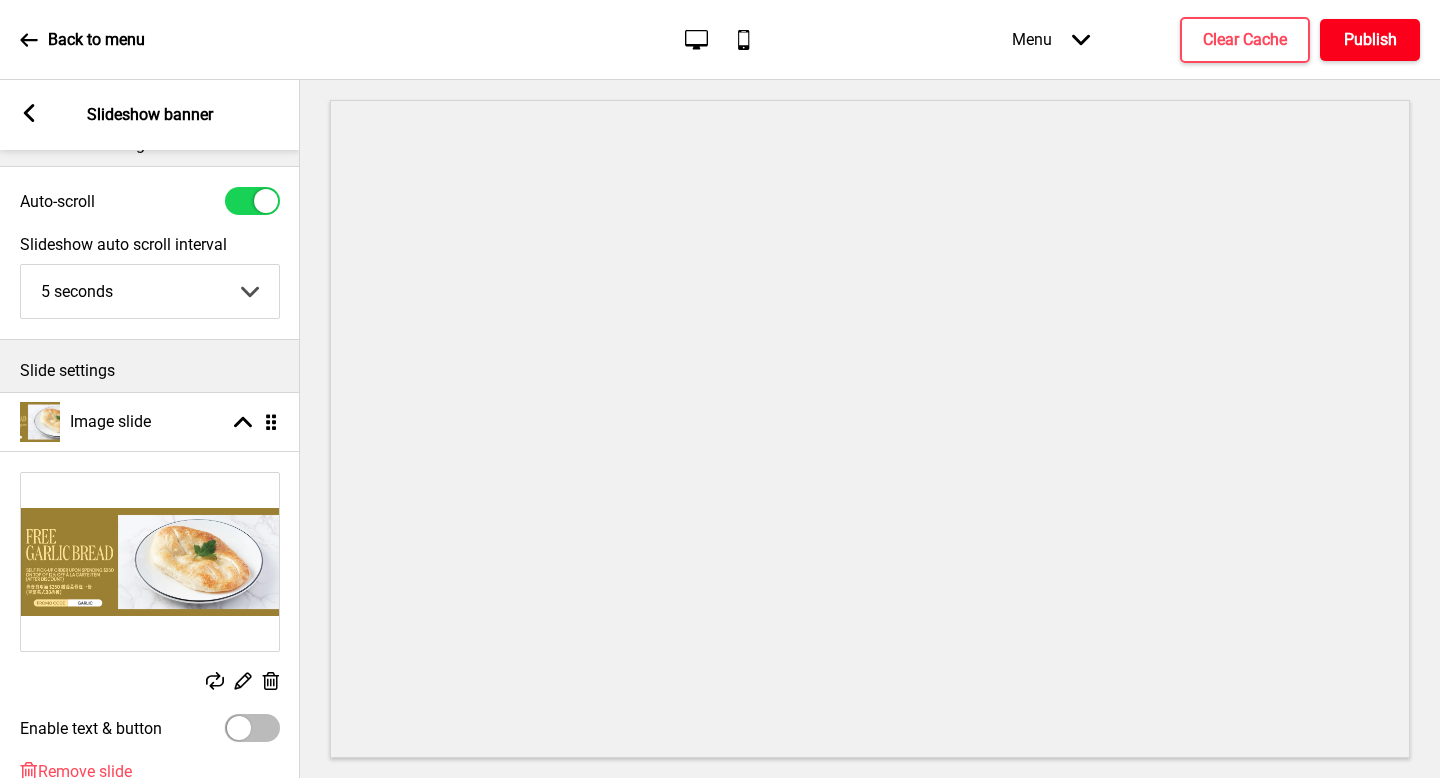 click on "Publish" at bounding box center (1370, 40) 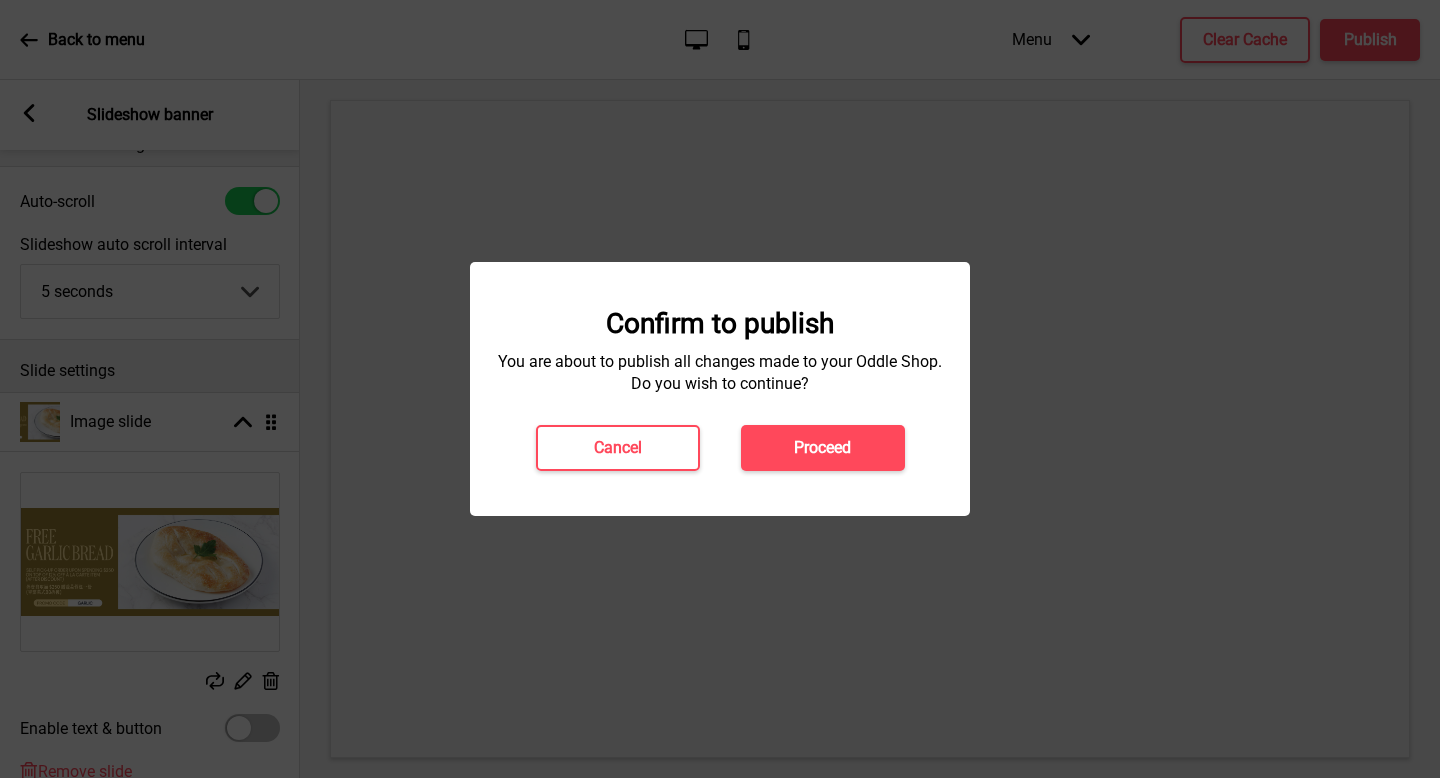click on "Confirm to publish You are about to publish all changes made to your Oddle Shop. Do you wish to continue? Cancel Proceed" at bounding box center (720, 389) 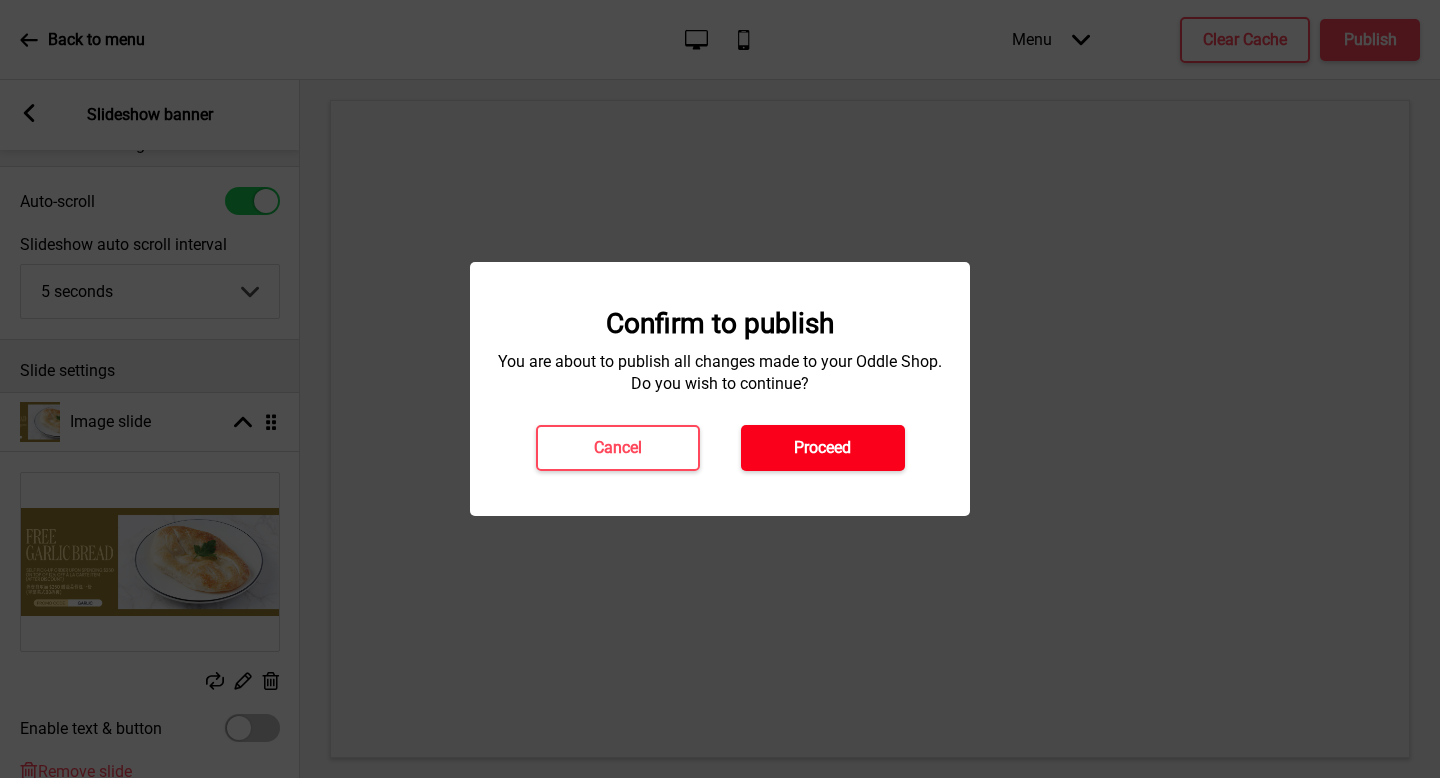 click on "Proceed" at bounding box center [823, 448] 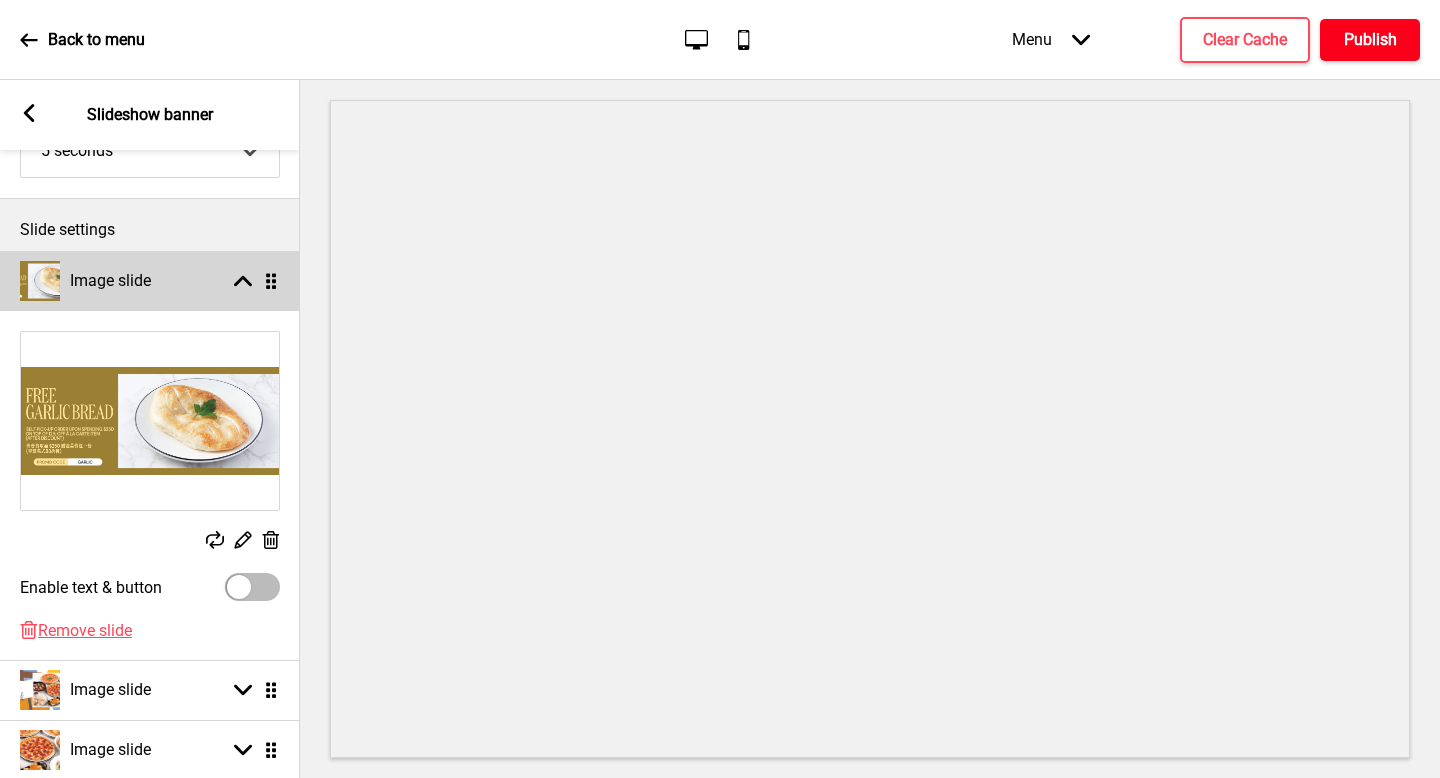 scroll, scrollTop: 54, scrollLeft: 0, axis: vertical 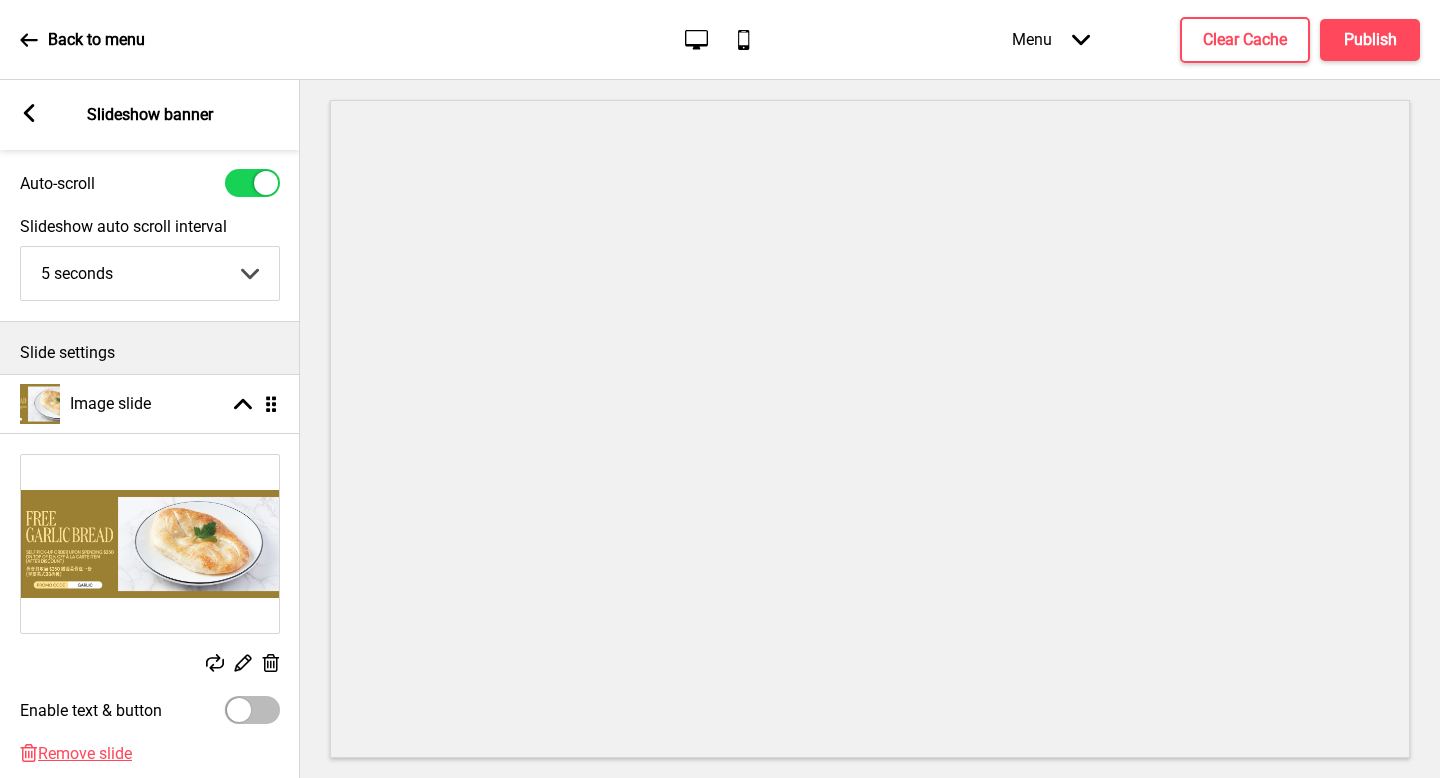 click 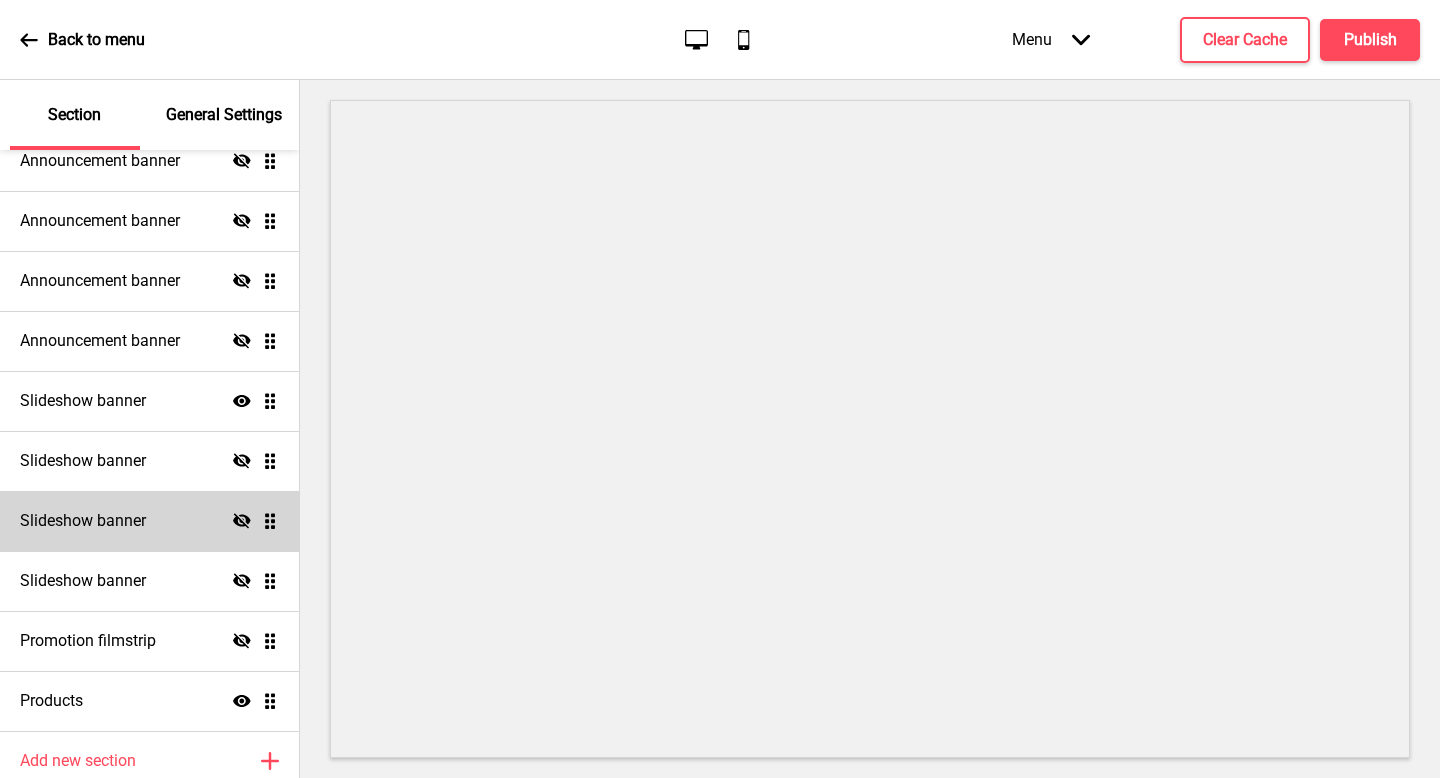 scroll, scrollTop: 417, scrollLeft: 0, axis: vertical 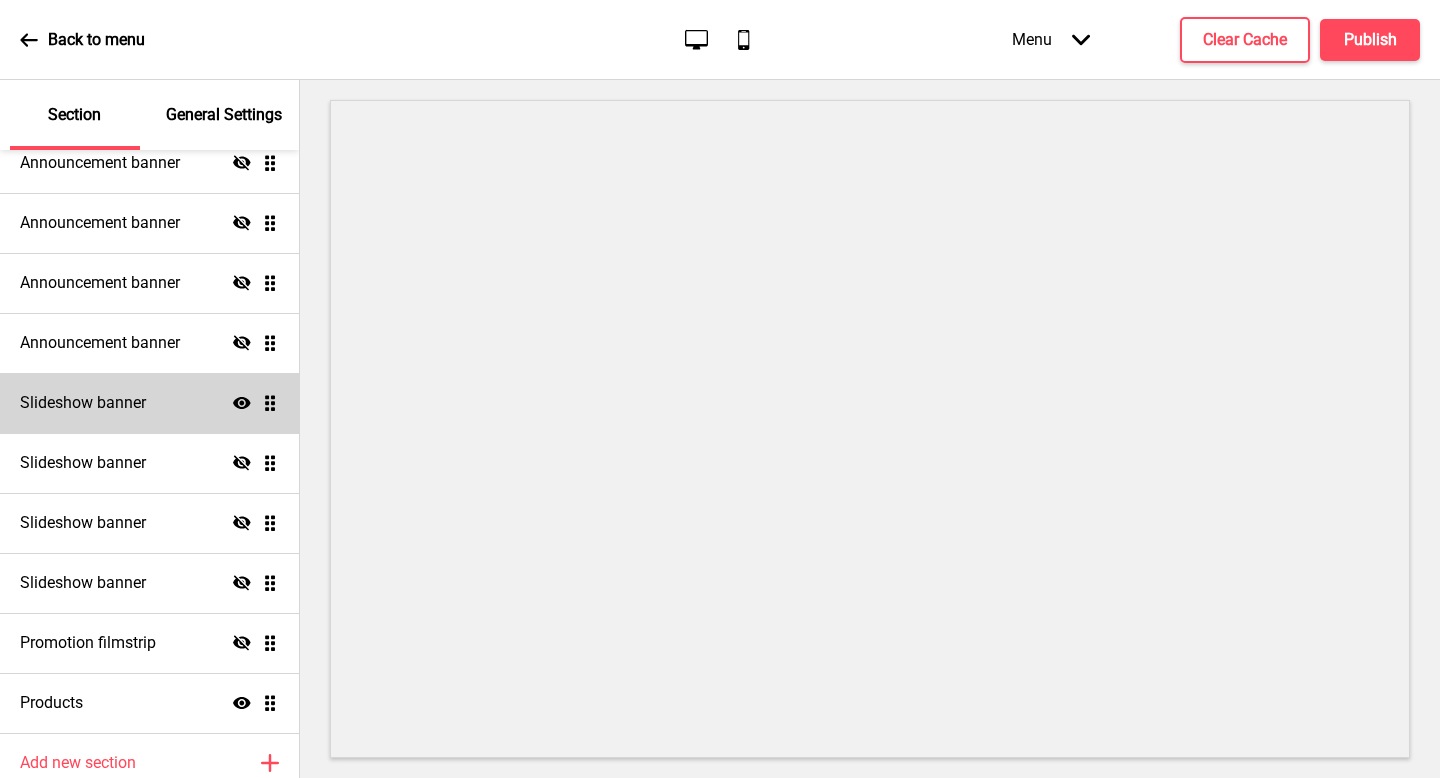 click on "Show" 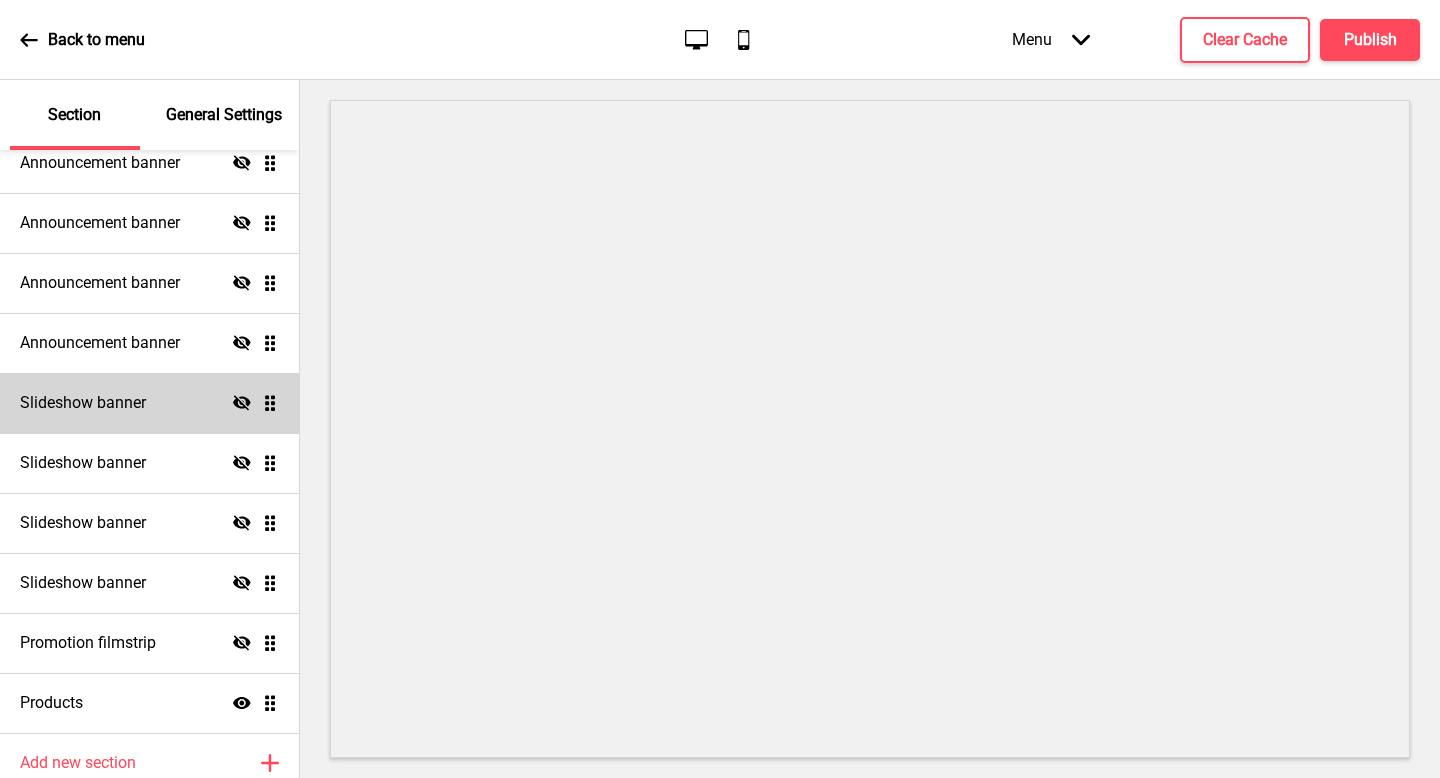 click on "Hide" 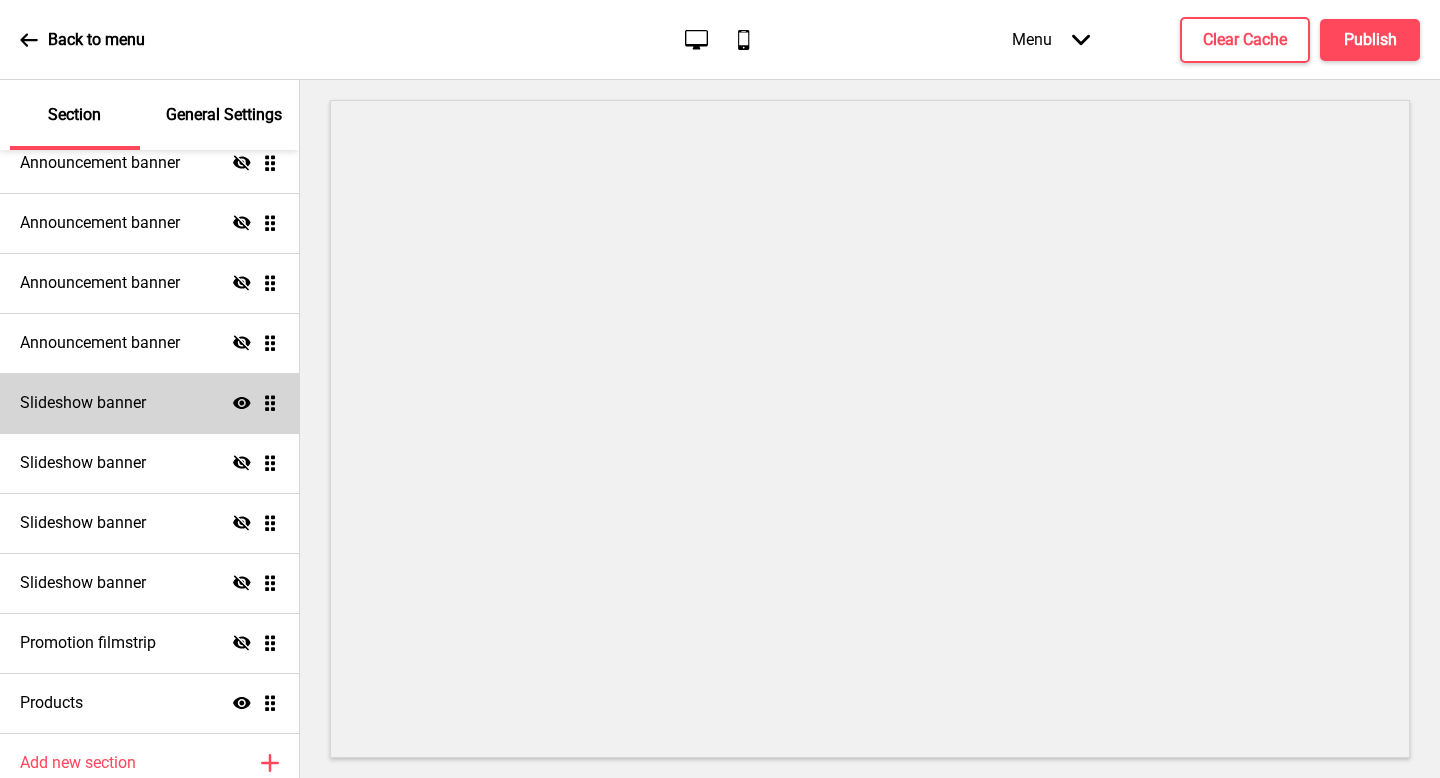 click on "Slideshow banner Show Drag" at bounding box center (149, 403) 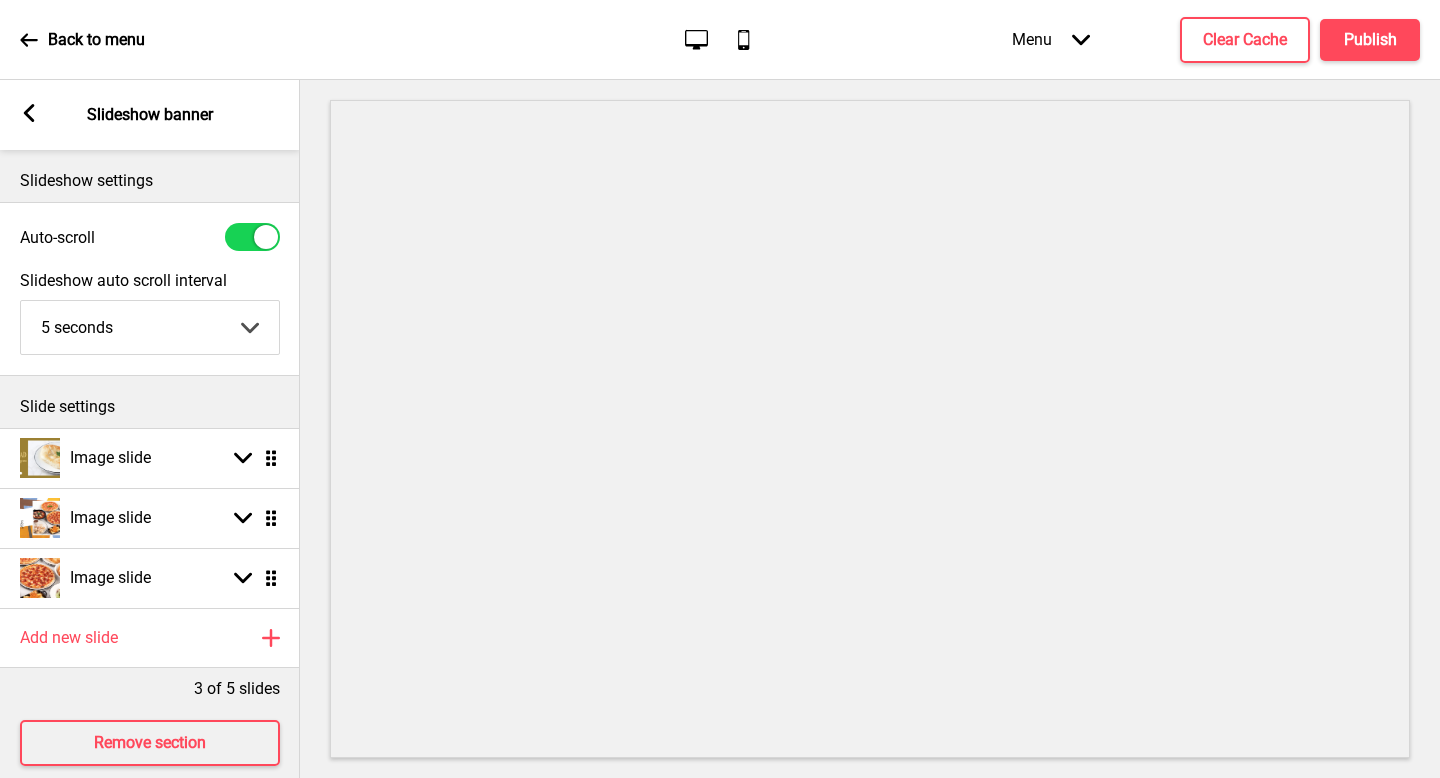 click 